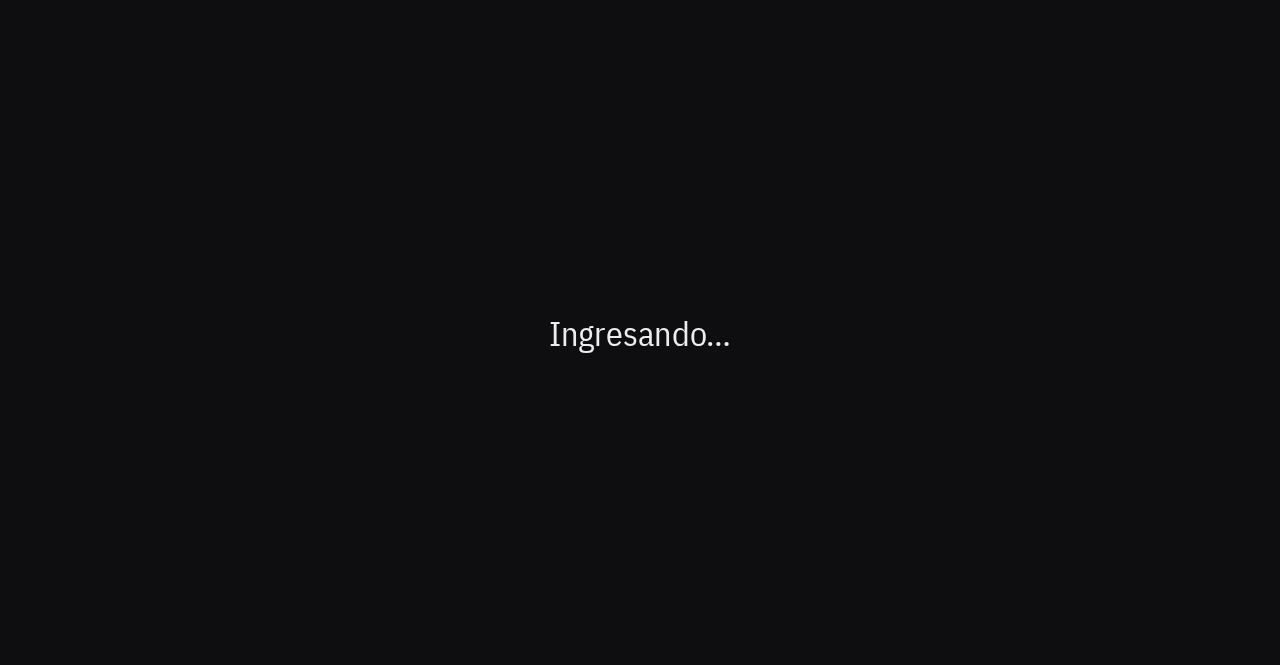 scroll, scrollTop: 0, scrollLeft: 0, axis: both 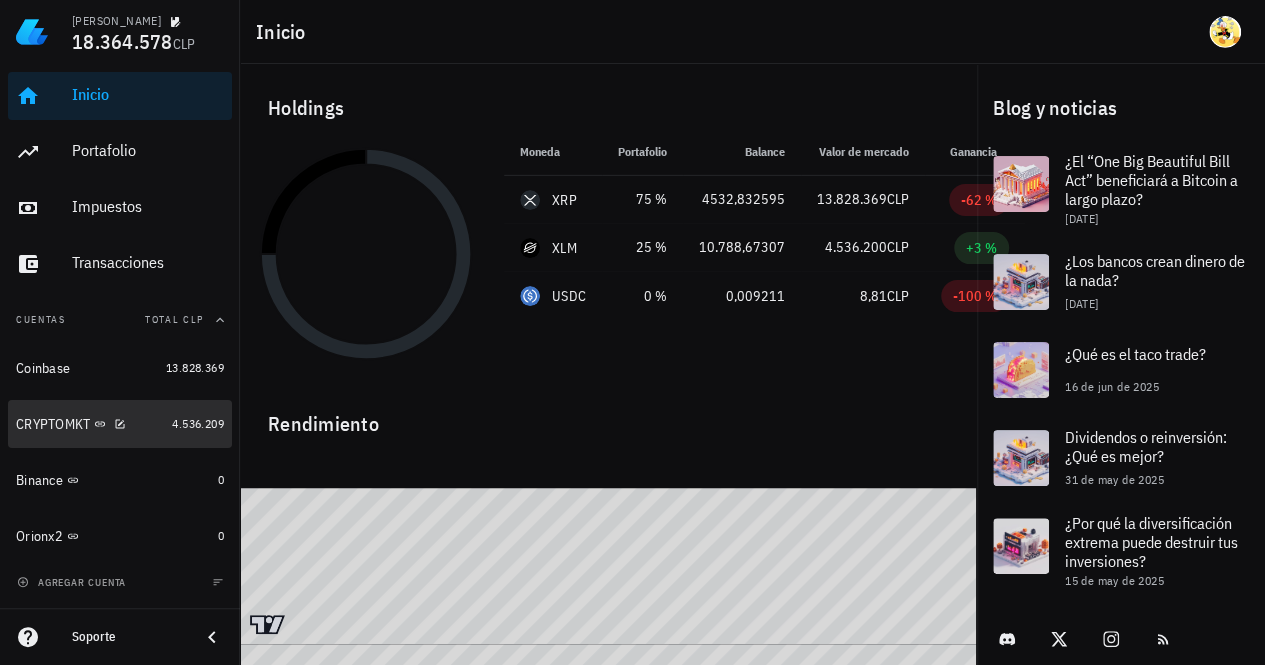 click on "CRYPTOMKT" at bounding box center (90, 424) 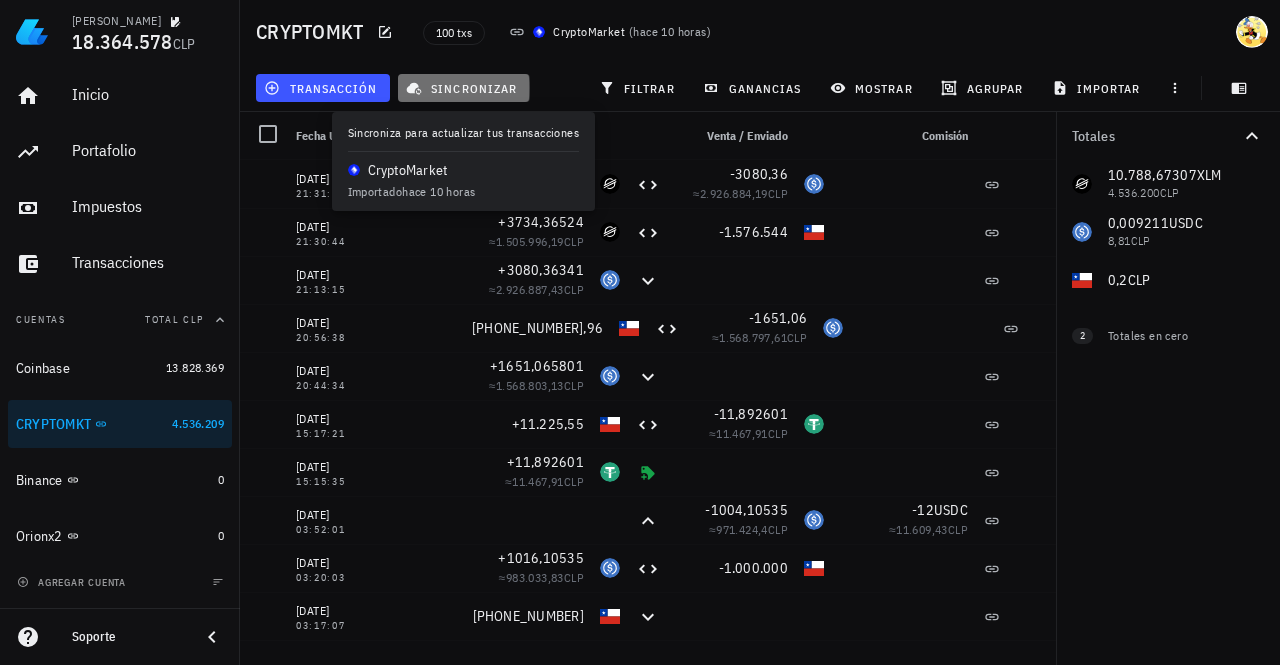 click on "sincronizar" at bounding box center (463, 88) 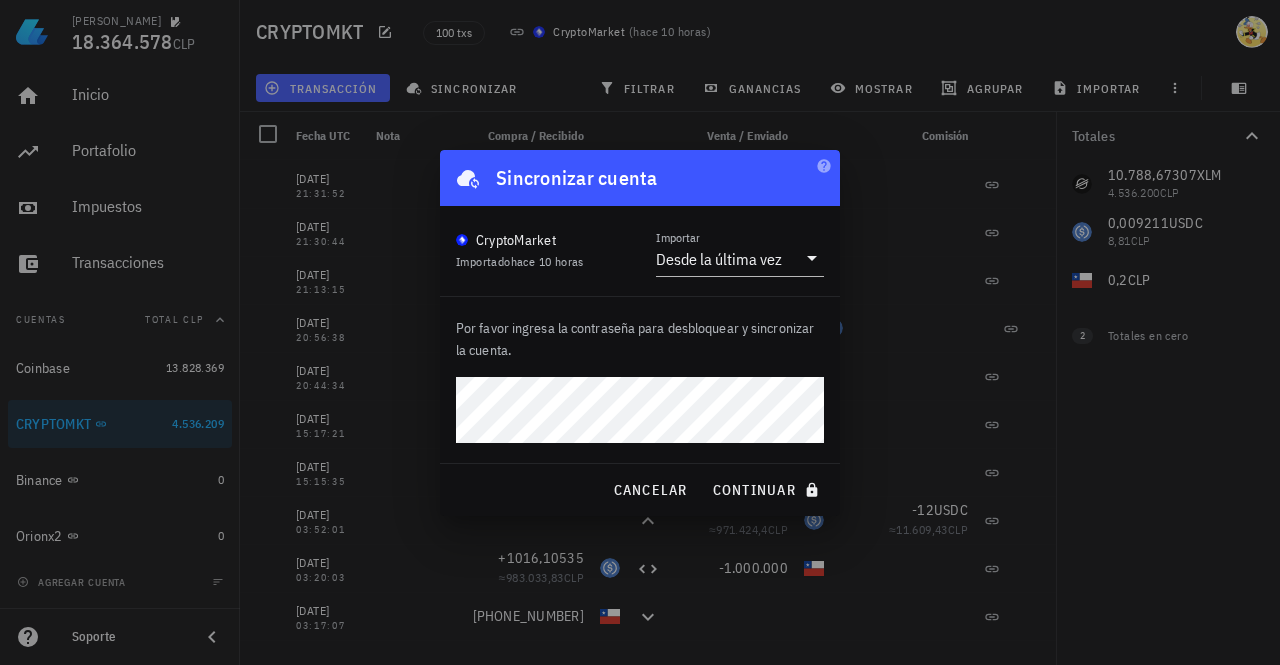 click on "continuar" at bounding box center [768, 490] 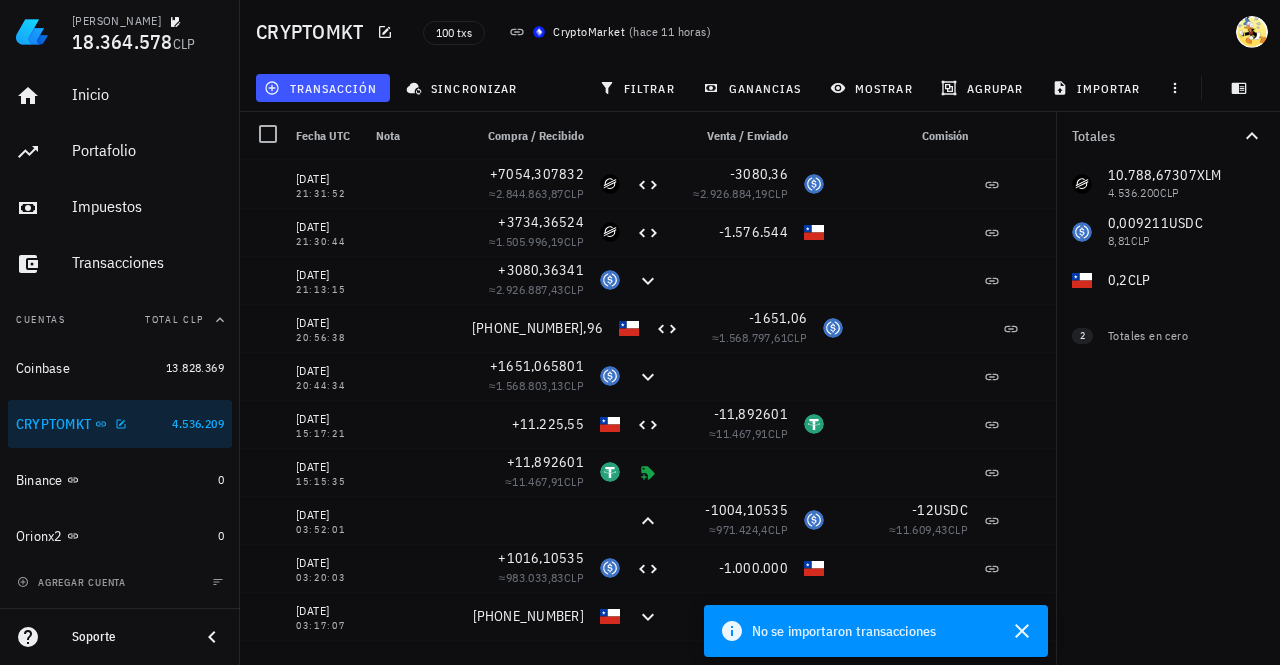 click on "CRYPTOMKT" at bounding box center [90, 424] 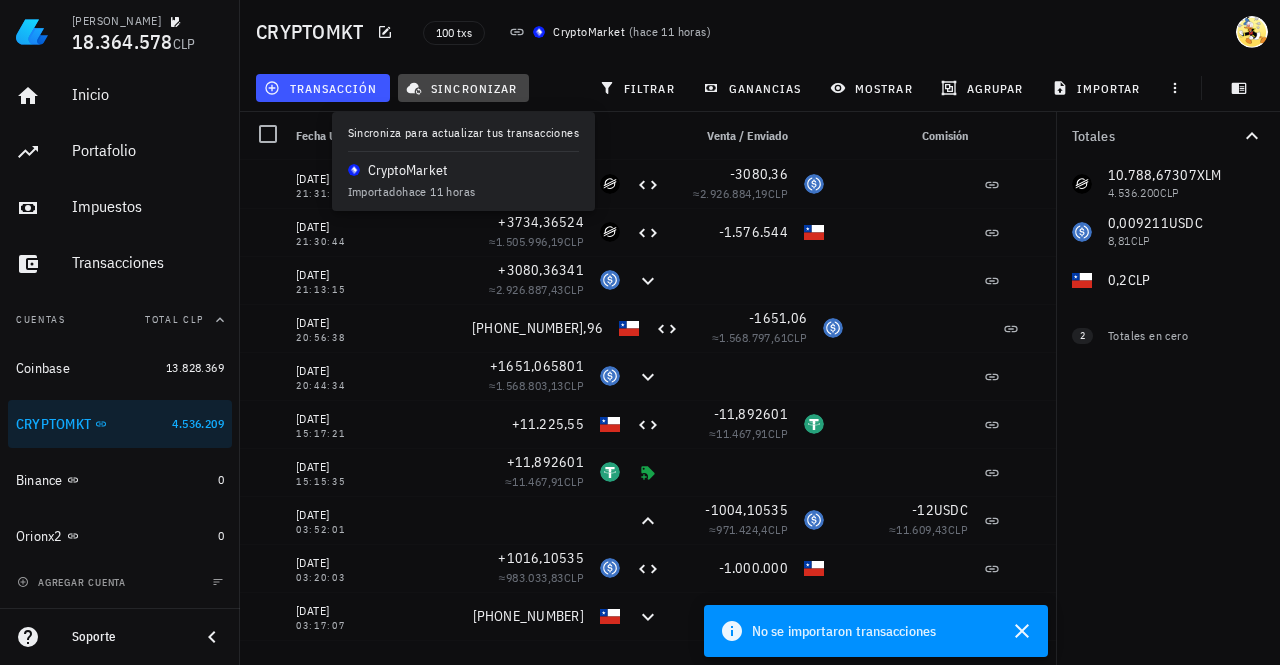 click on "sincronizar" at bounding box center (463, 88) 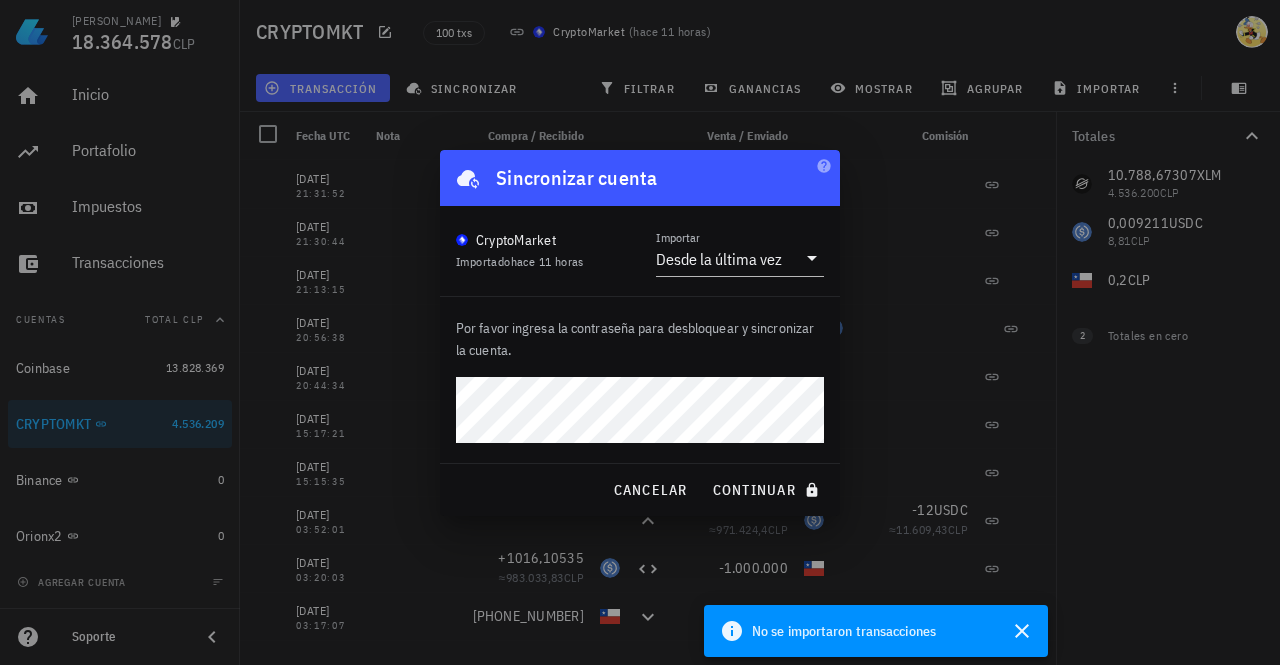 click on "continuar" at bounding box center (768, 490) 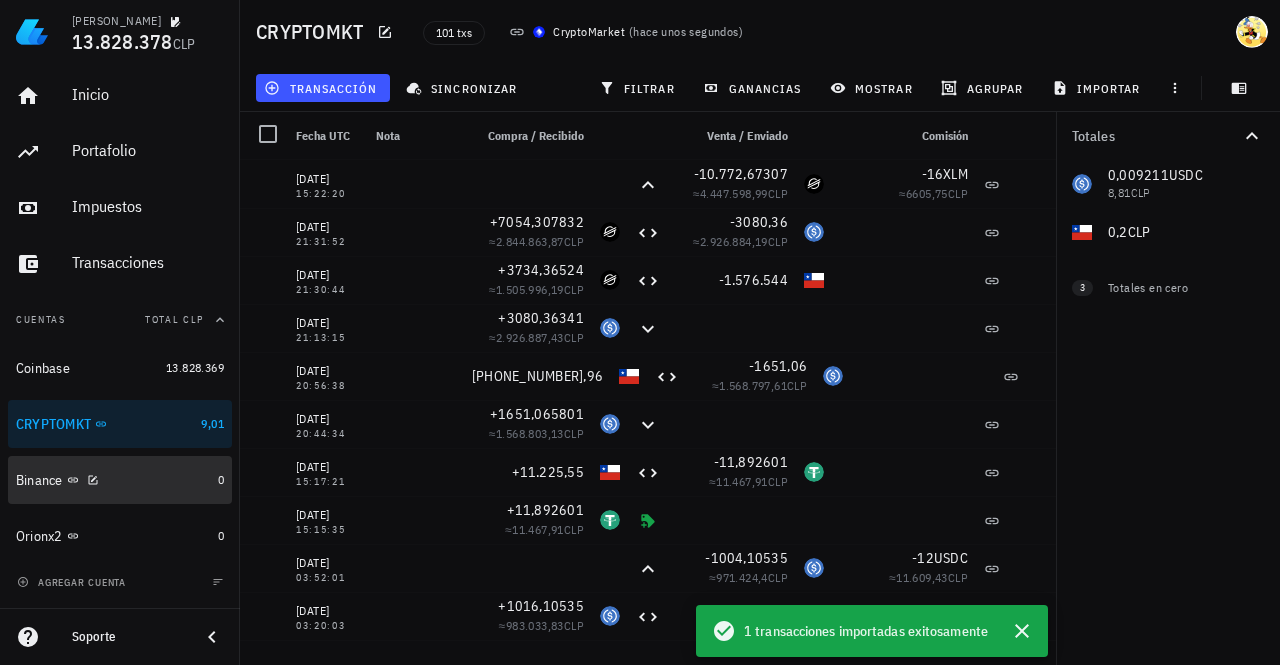 click on "Binance" at bounding box center [113, 480] 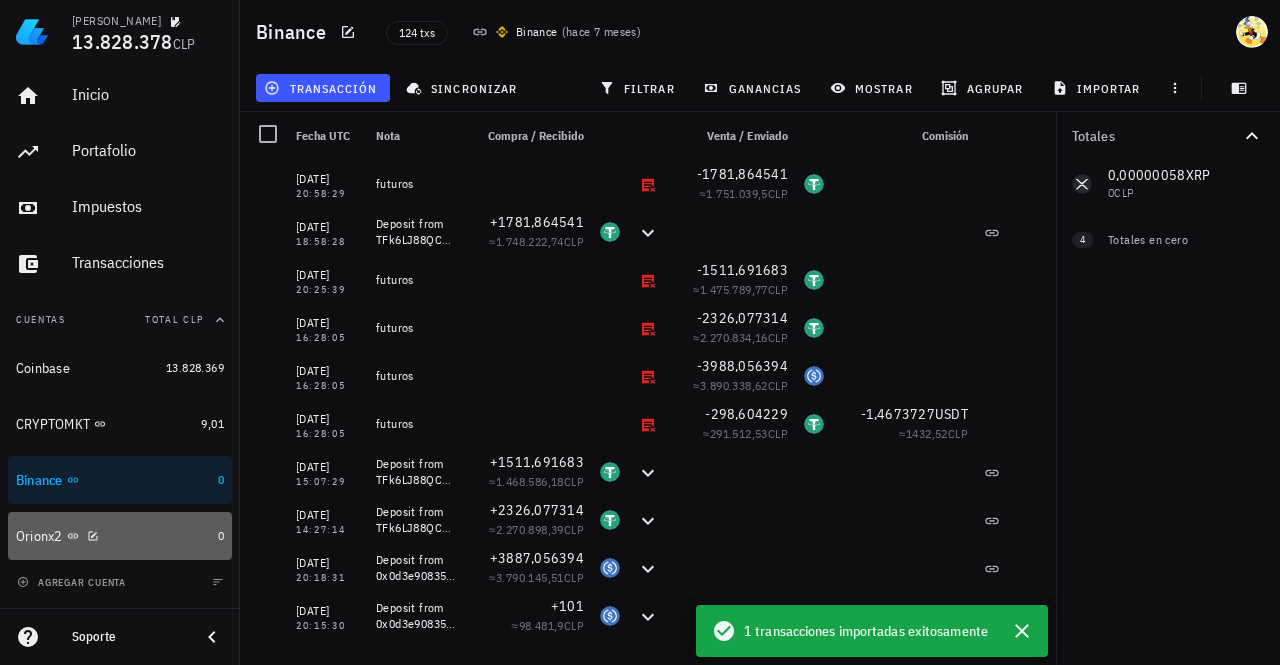 click on "Orionx2" at bounding box center (113, 536) 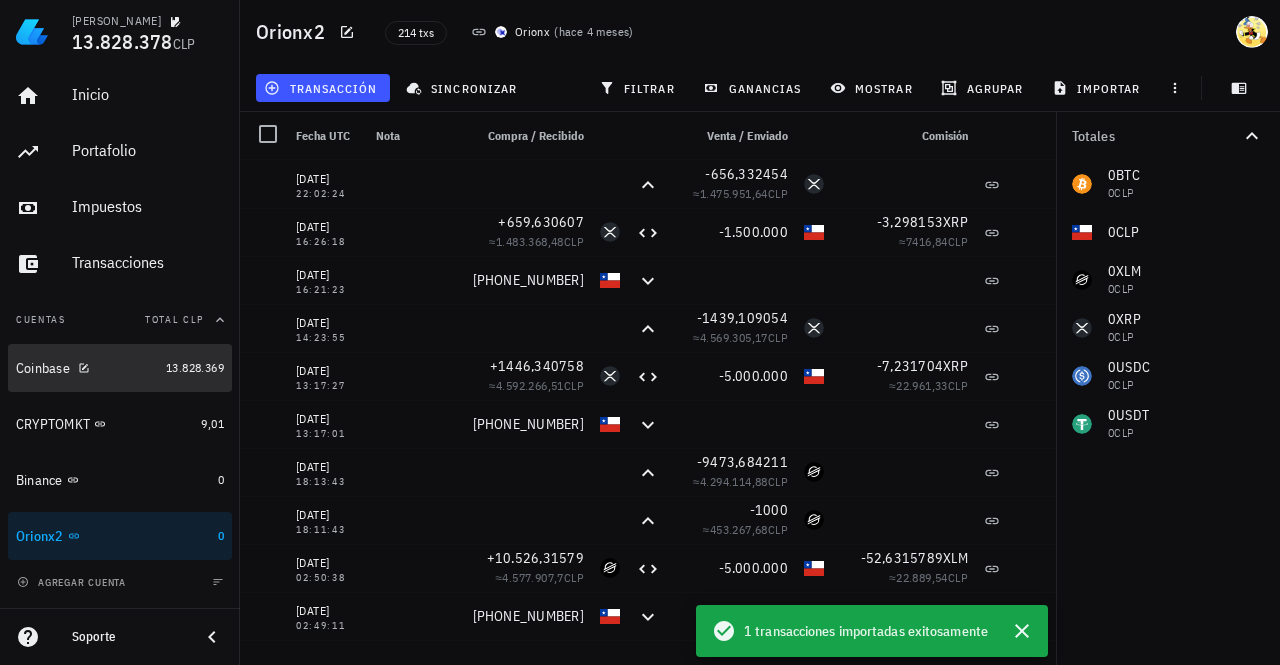 click on "Coinbase" at bounding box center [87, 368] 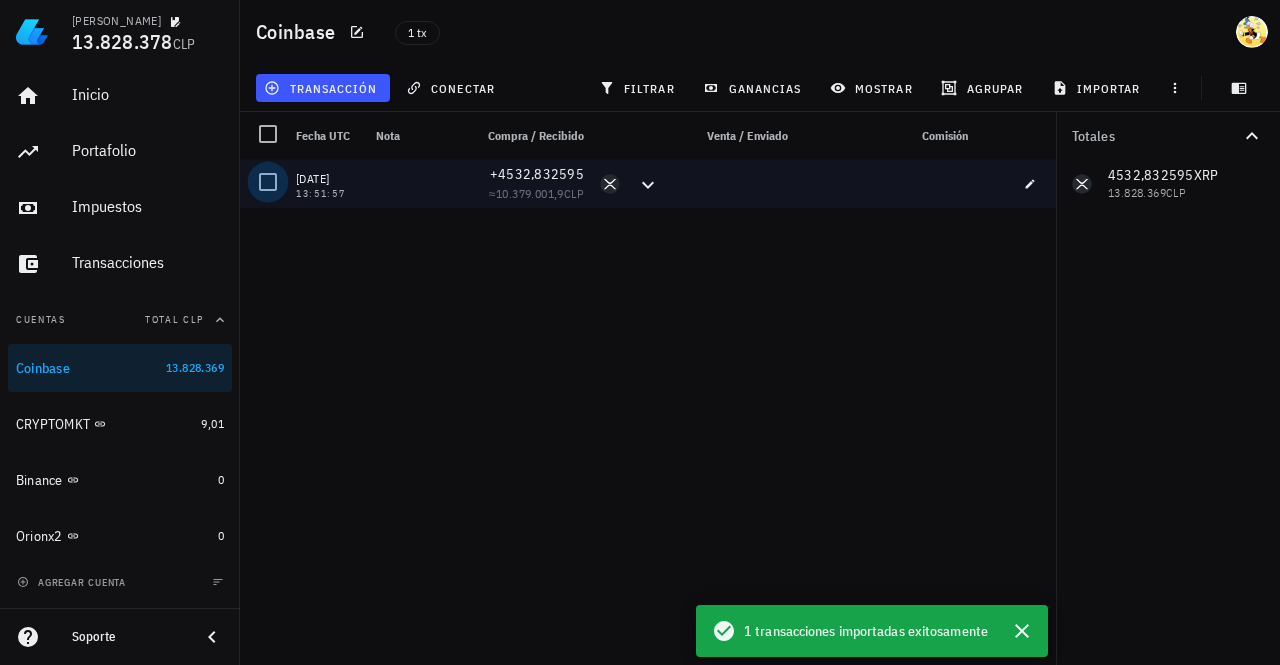 click at bounding box center [268, 182] 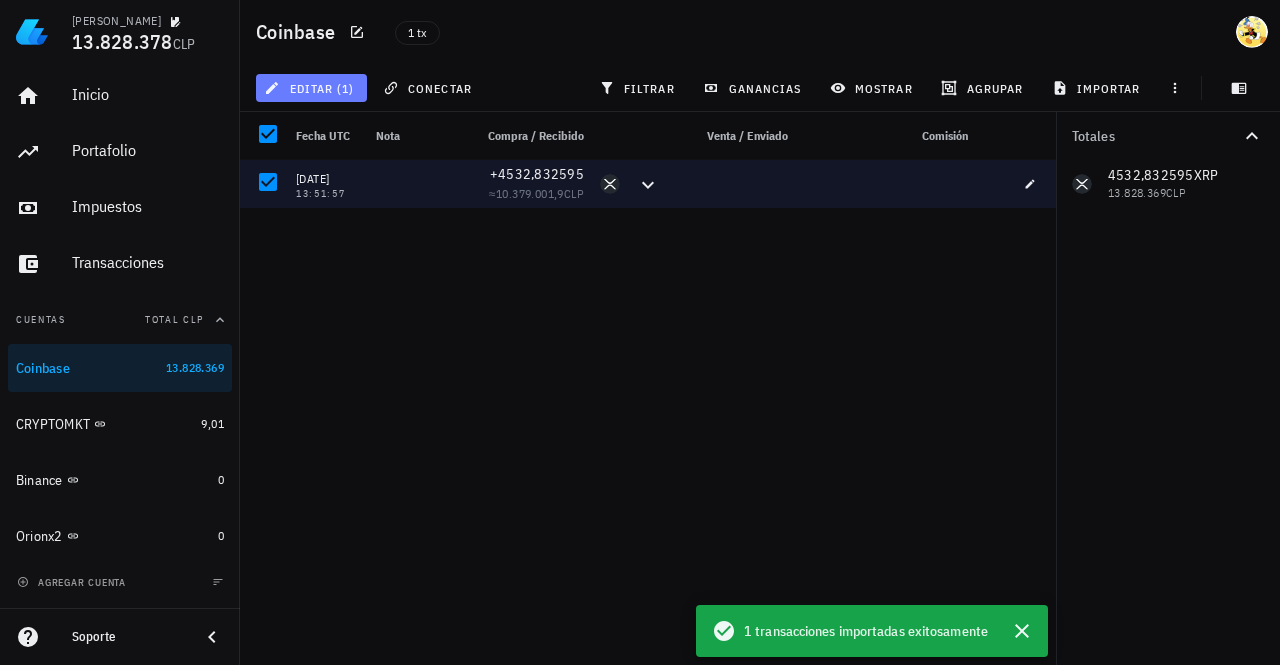 click on "editar (1)" at bounding box center [311, 88] 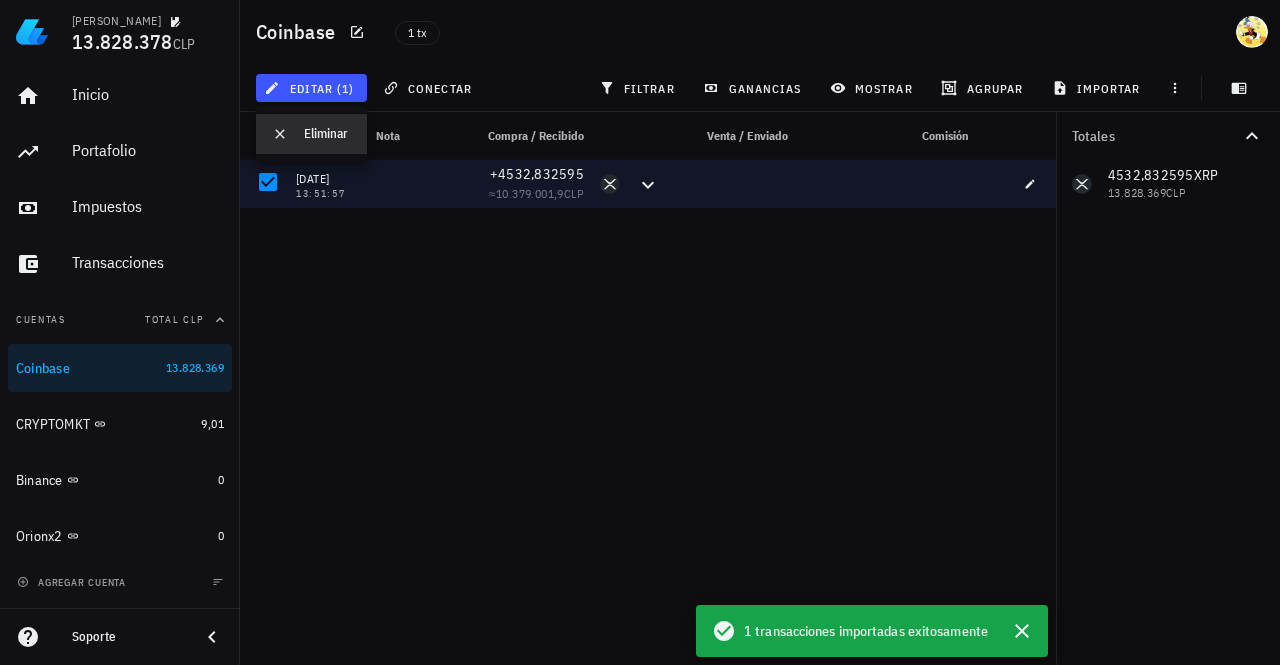 click on "Eliminar" at bounding box center [327, 134] 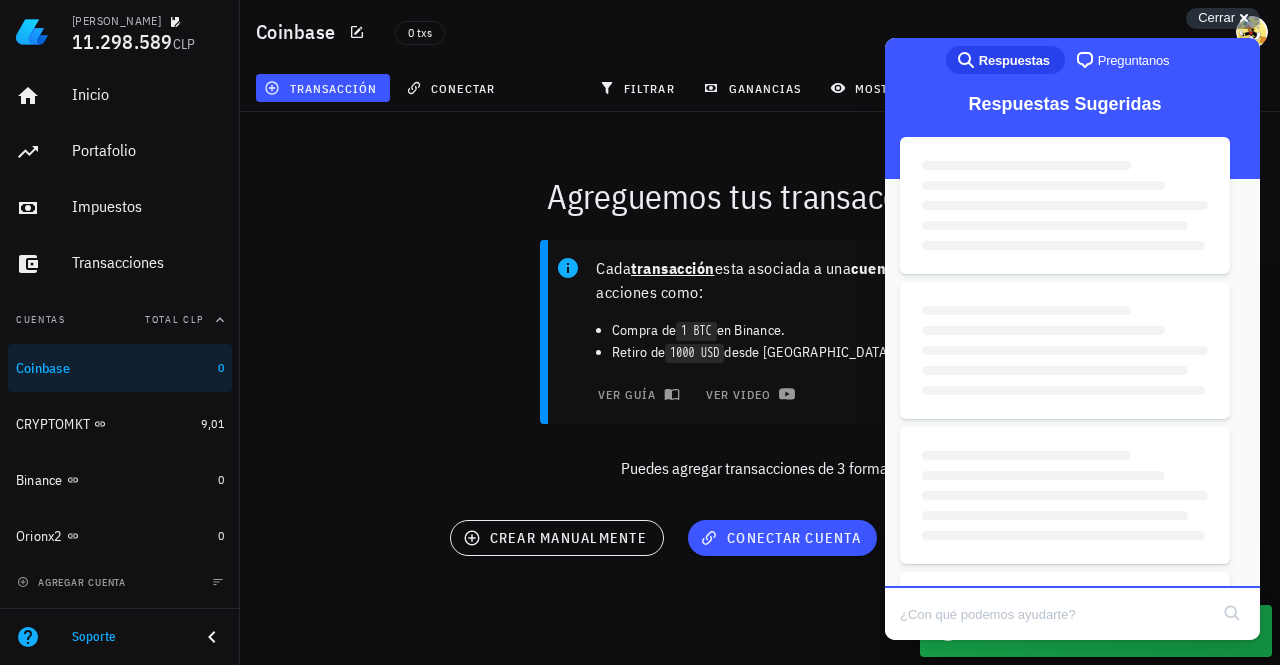 scroll, scrollTop: 0, scrollLeft: 0, axis: both 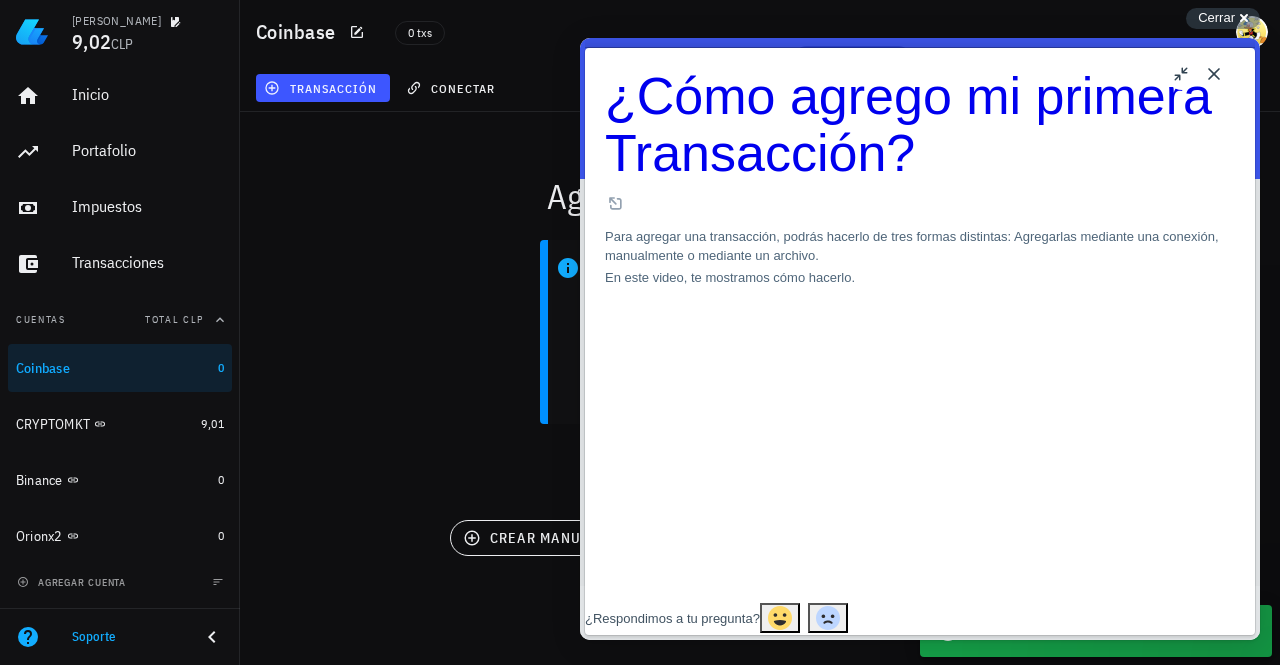 click on "Close" at bounding box center [1214, 74] 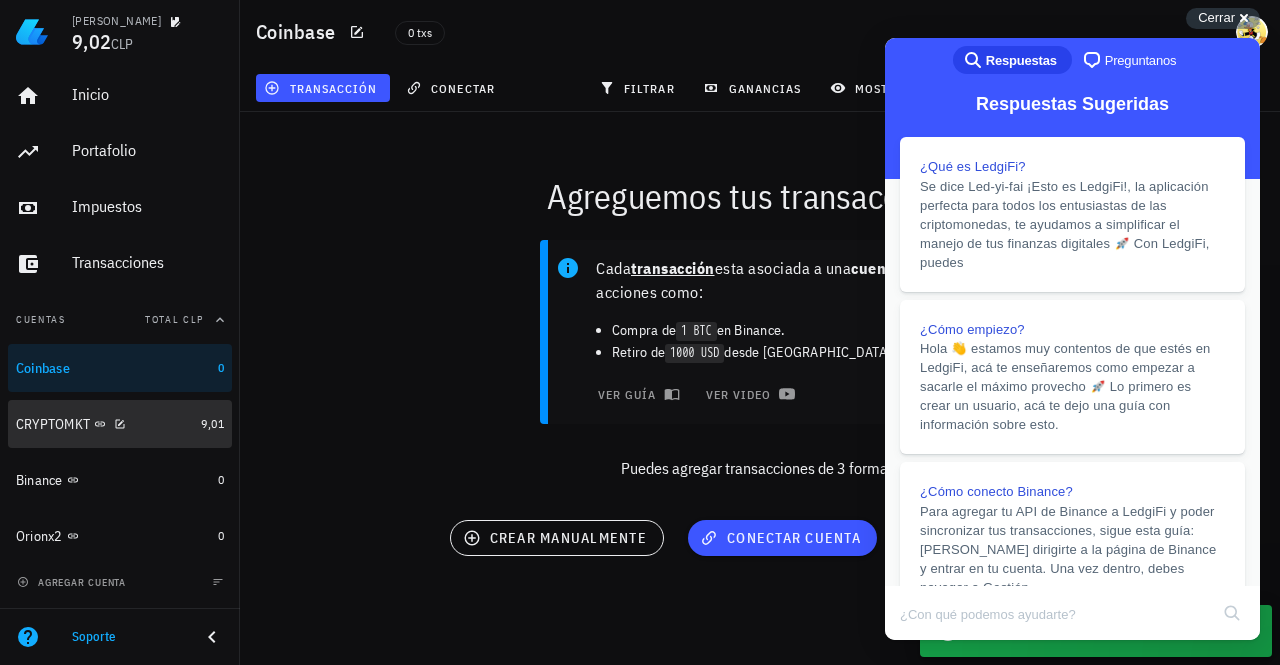 click on "CRYPTOMKT" at bounding box center [104, 424] 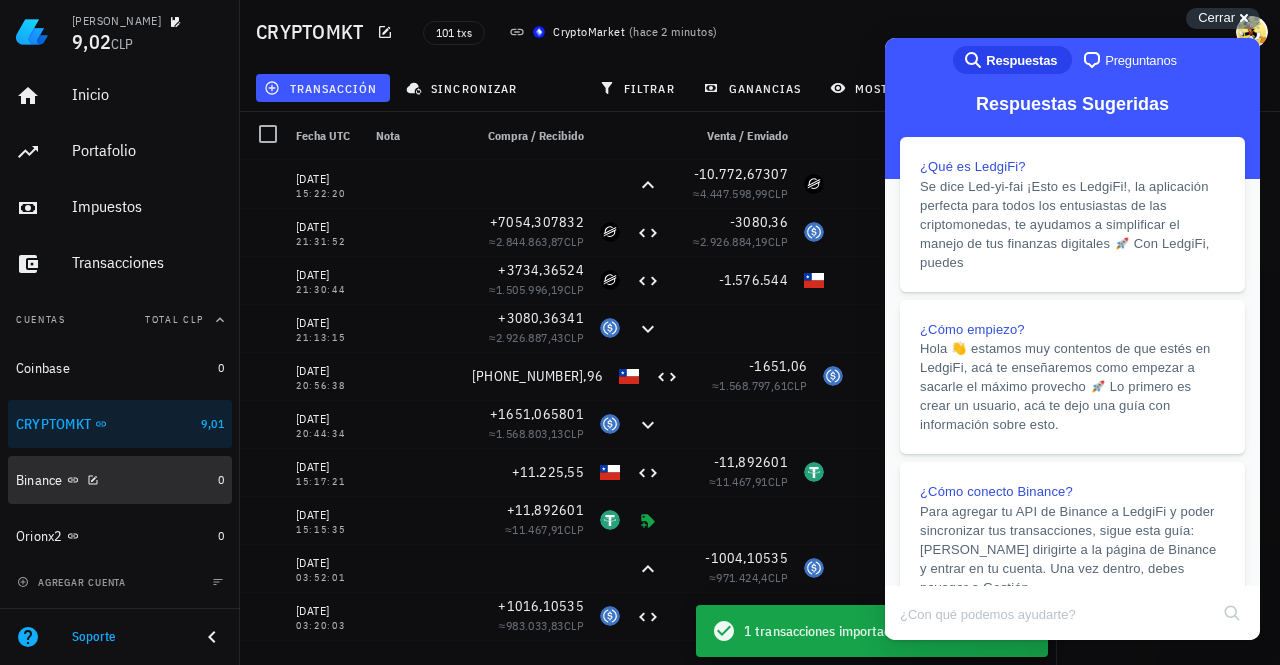 click on "Binance" at bounding box center [113, 480] 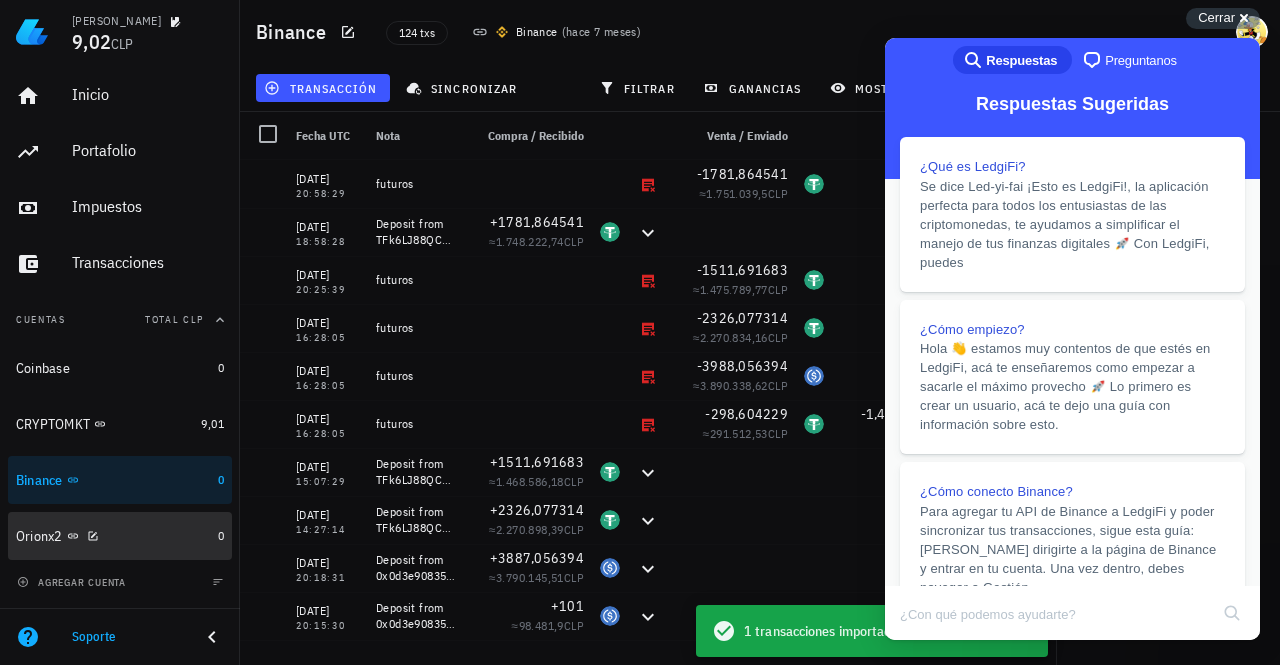 click on "Orionx2" at bounding box center (113, 536) 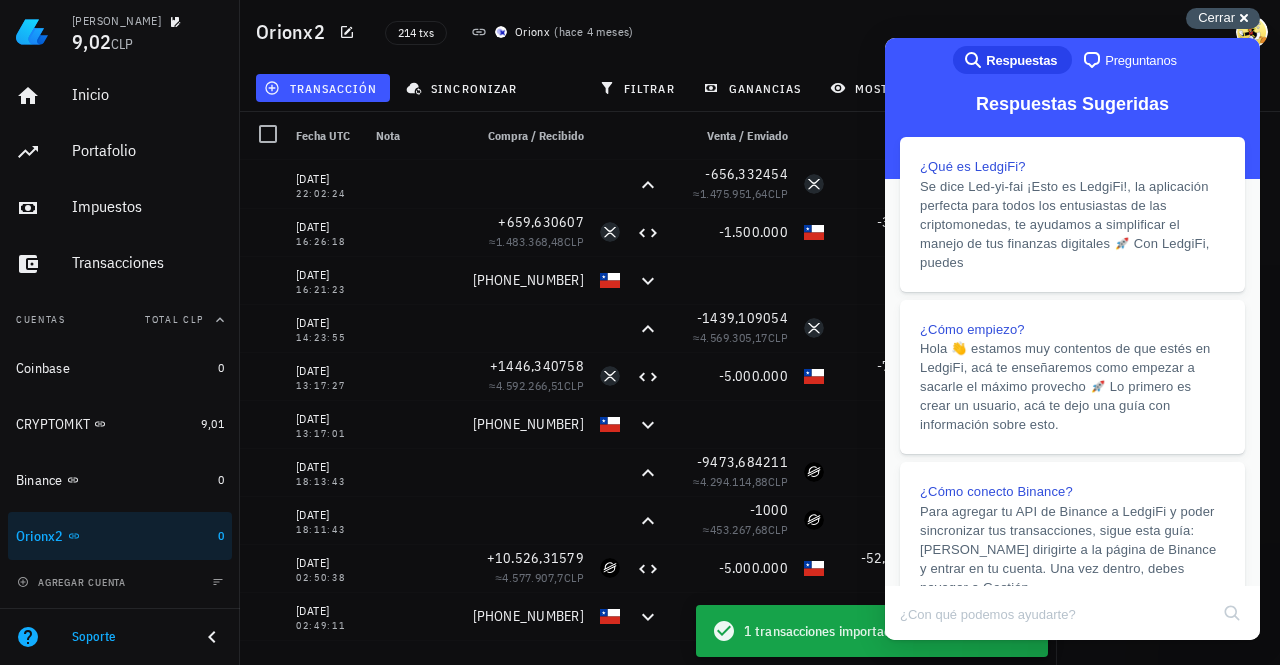 click on "Cerrar" at bounding box center [1216, 17] 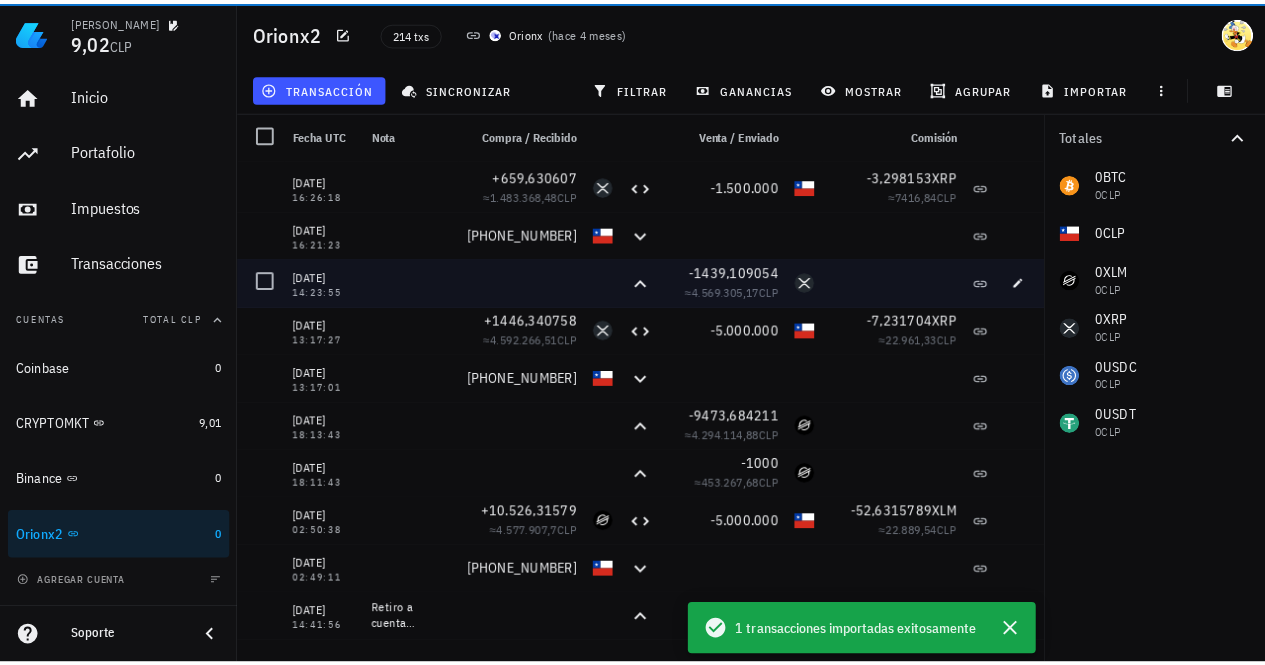 scroll, scrollTop: 0, scrollLeft: 0, axis: both 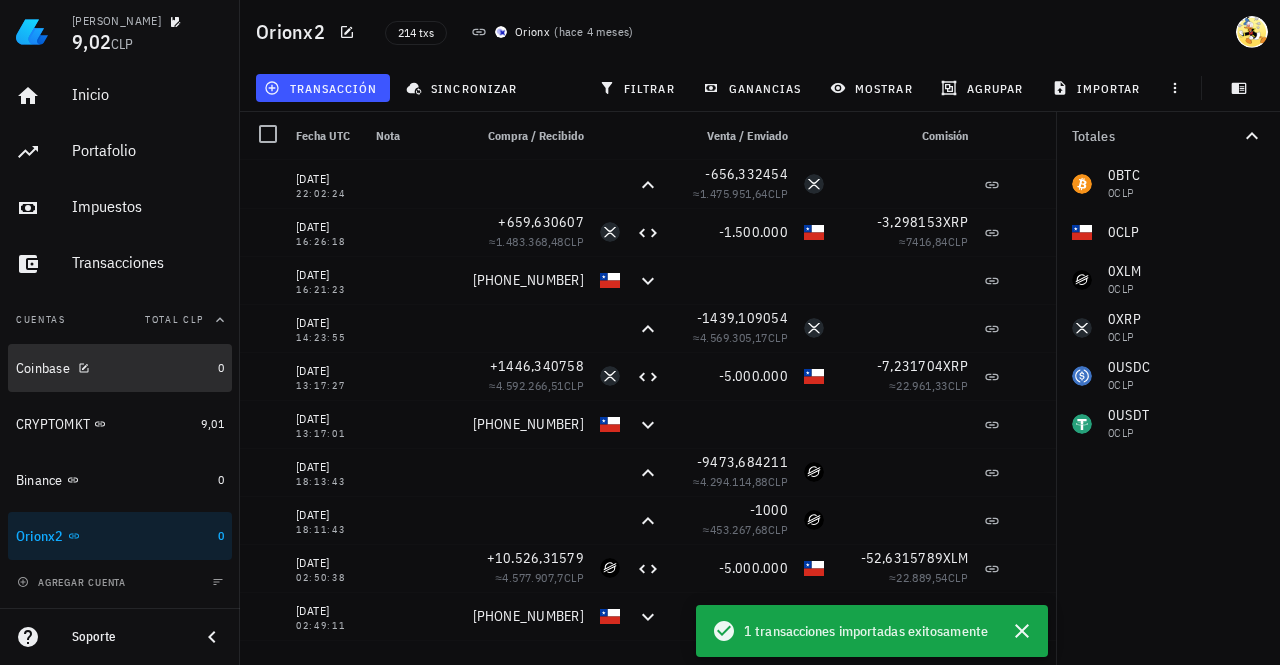 click on "Coinbase" at bounding box center (113, 368) 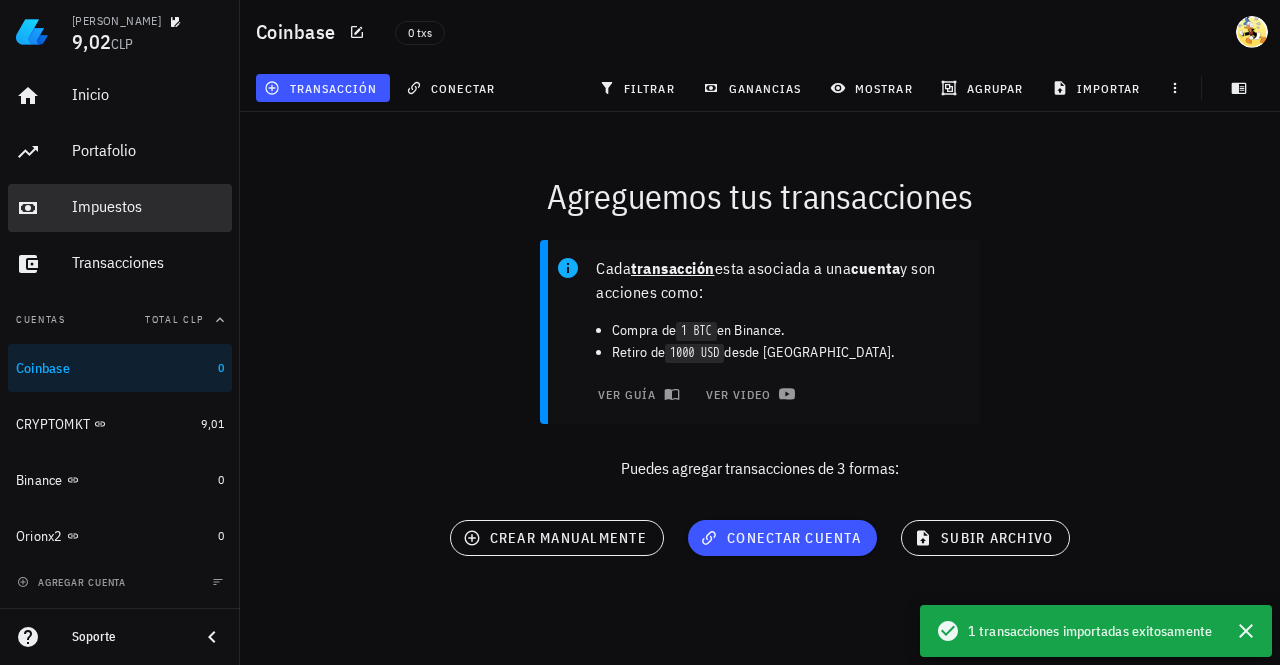 click on "Impuestos" at bounding box center [148, 206] 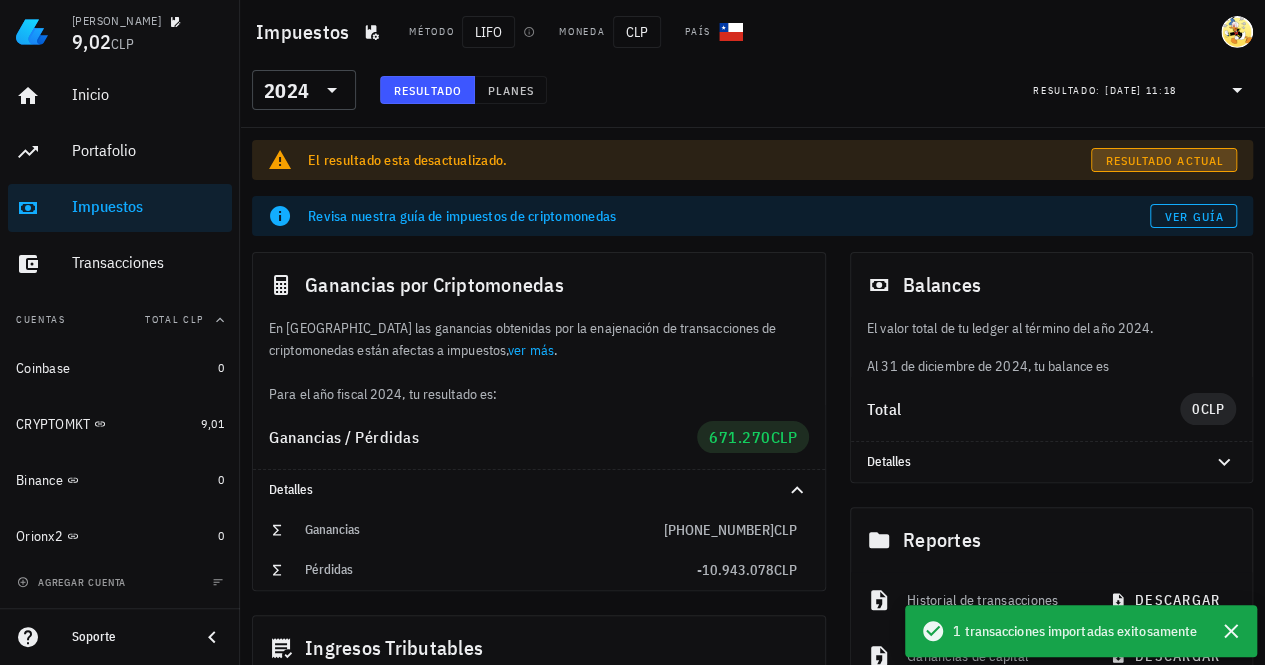 click on "Resultado actual" at bounding box center (1163, 160) 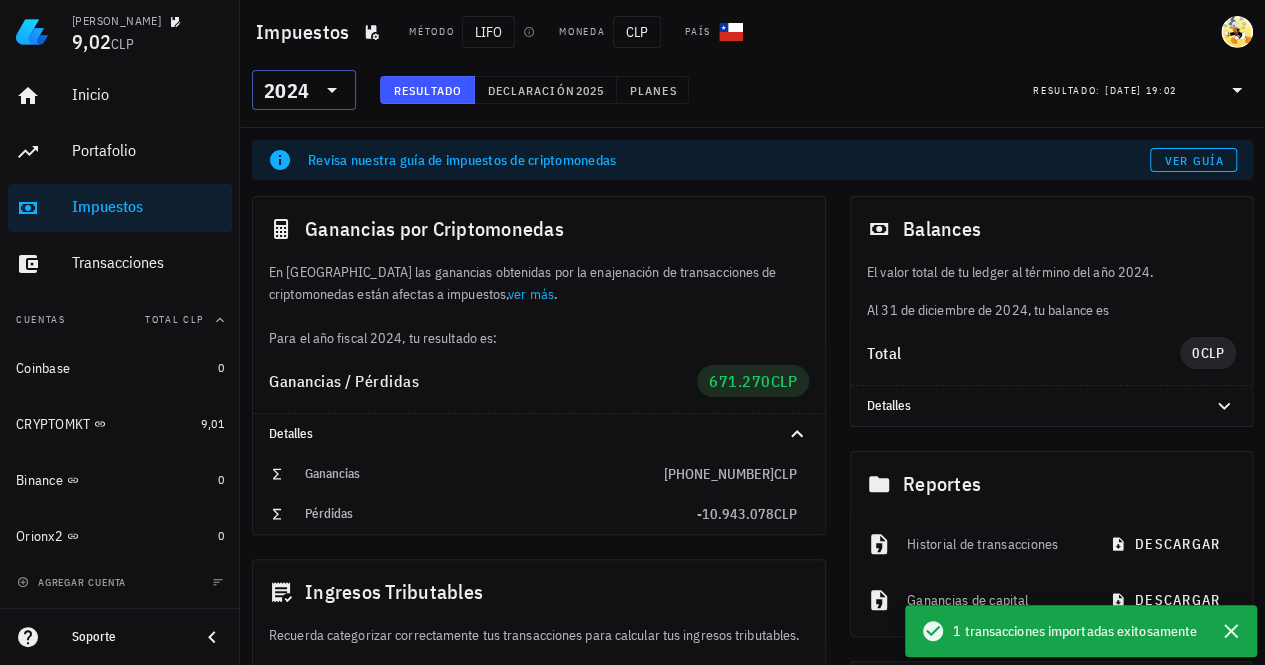 click 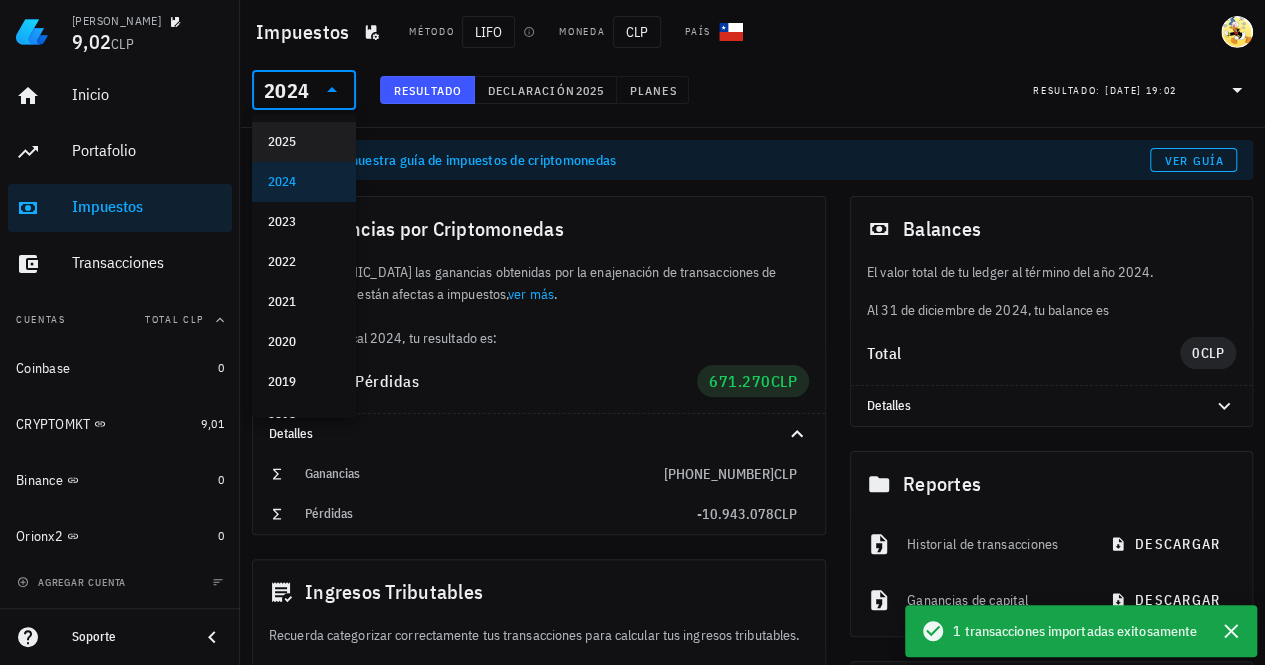 click on "2025" at bounding box center (304, 142) 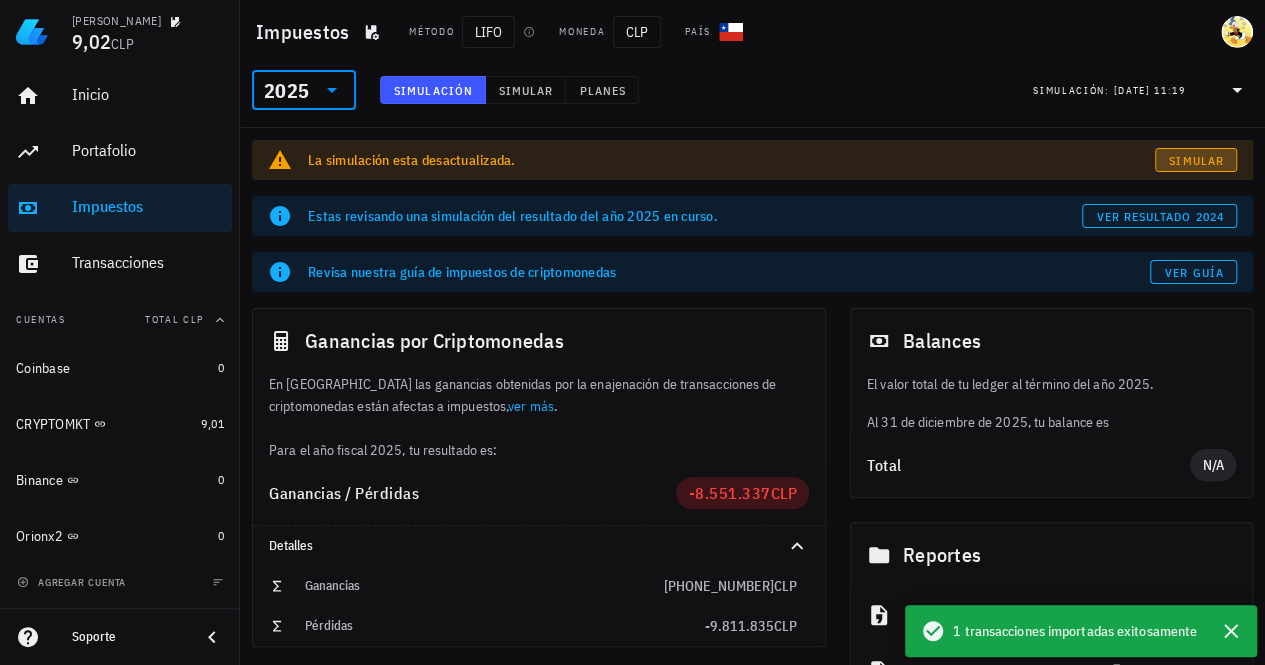 click on "Simular" at bounding box center (1196, 160) 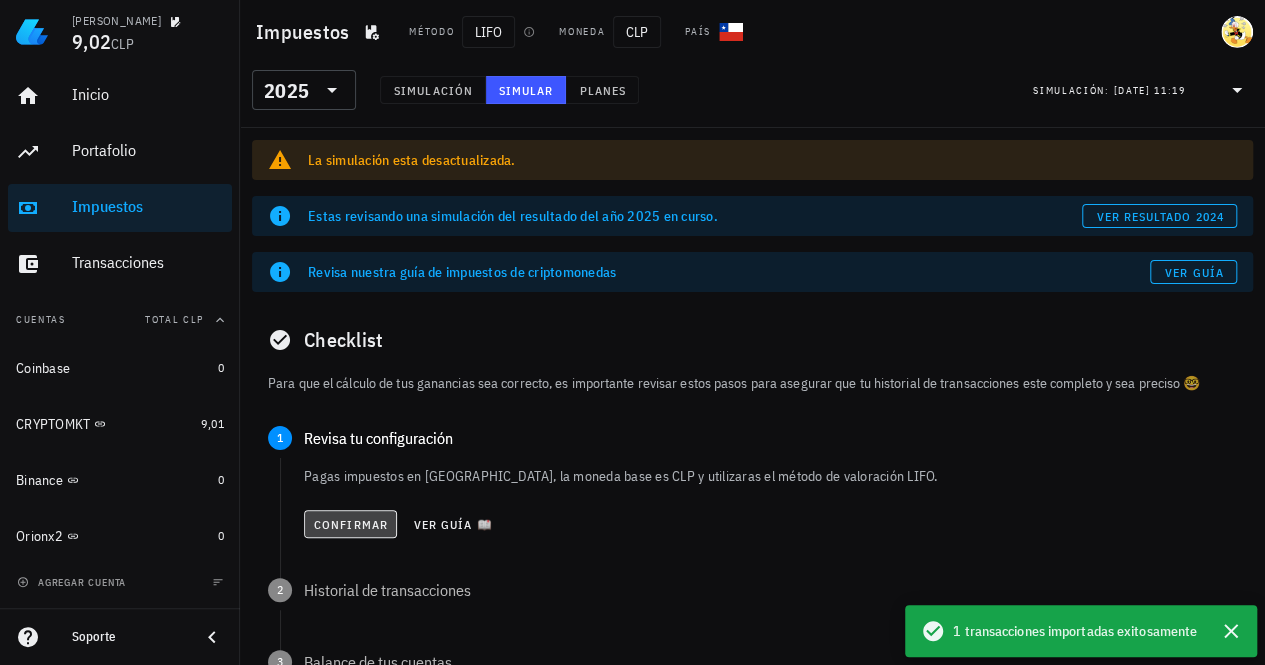 click on "Confirmar" at bounding box center [350, 524] 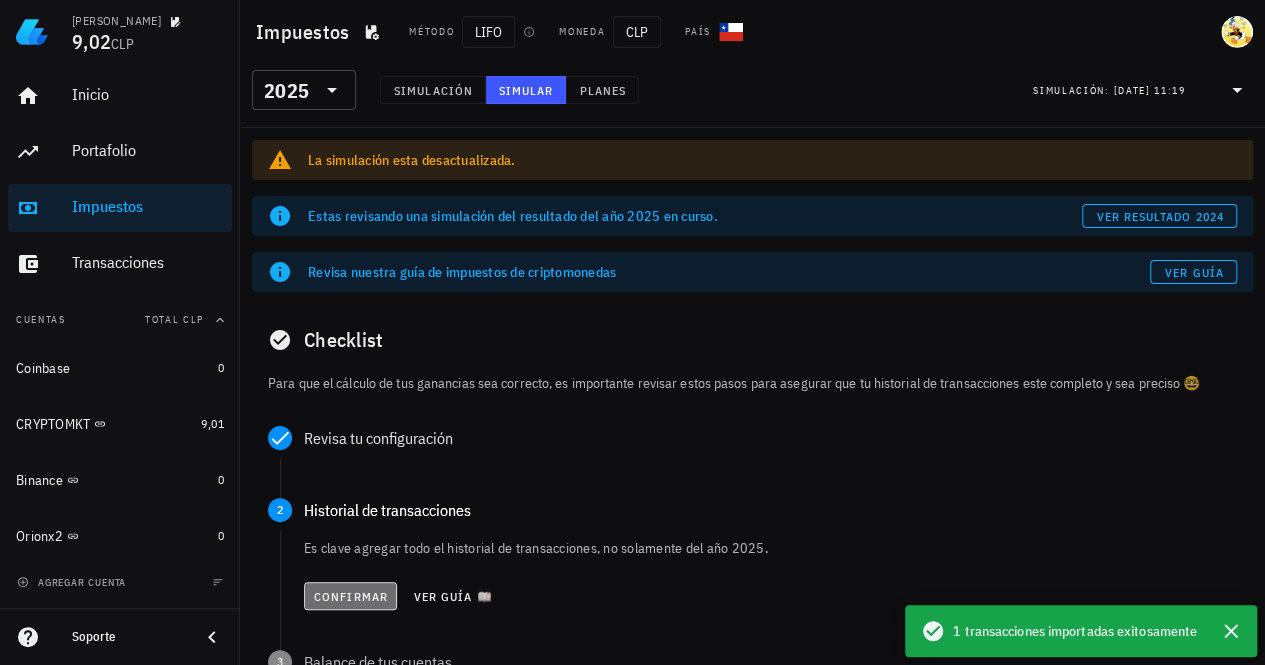 click on "Confirmar" at bounding box center (350, 596) 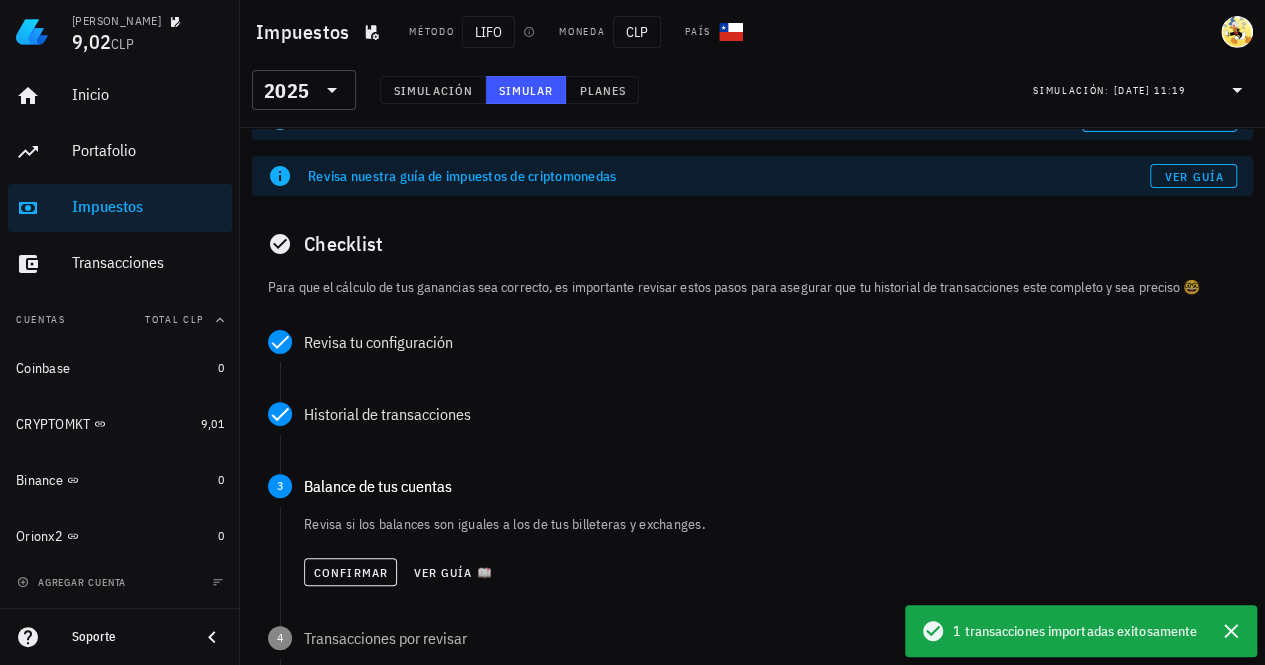 scroll, scrollTop: 100, scrollLeft: 0, axis: vertical 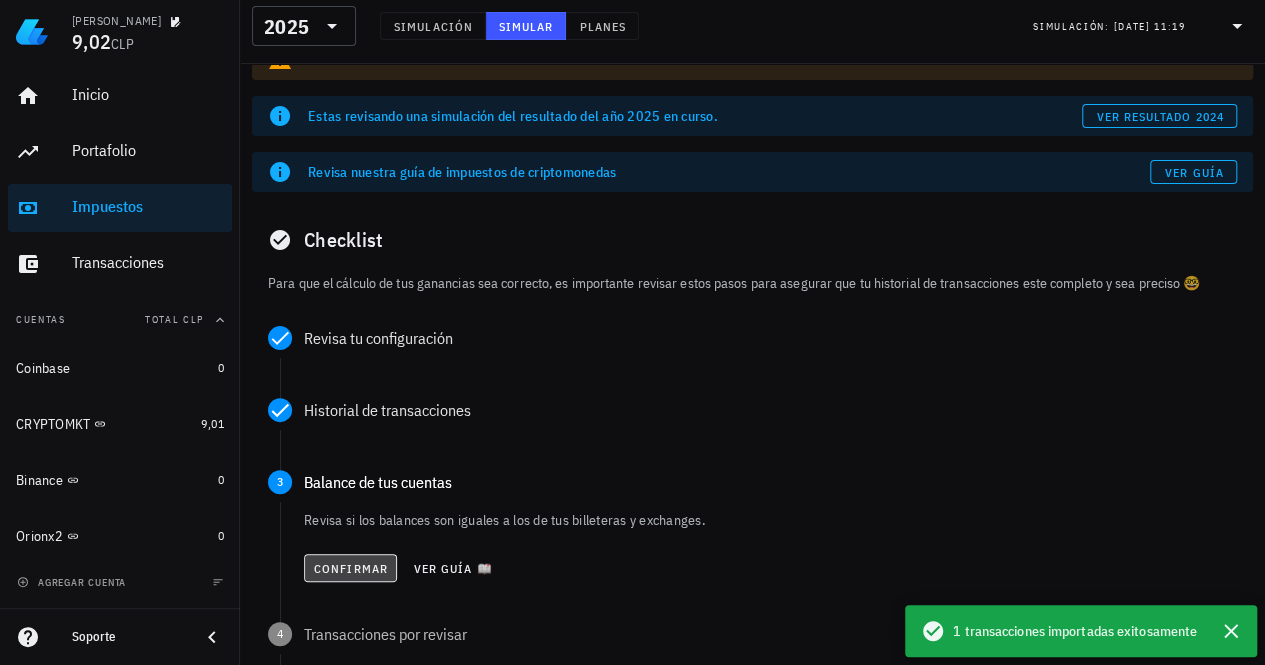 click on "Confirmar" at bounding box center [350, 568] 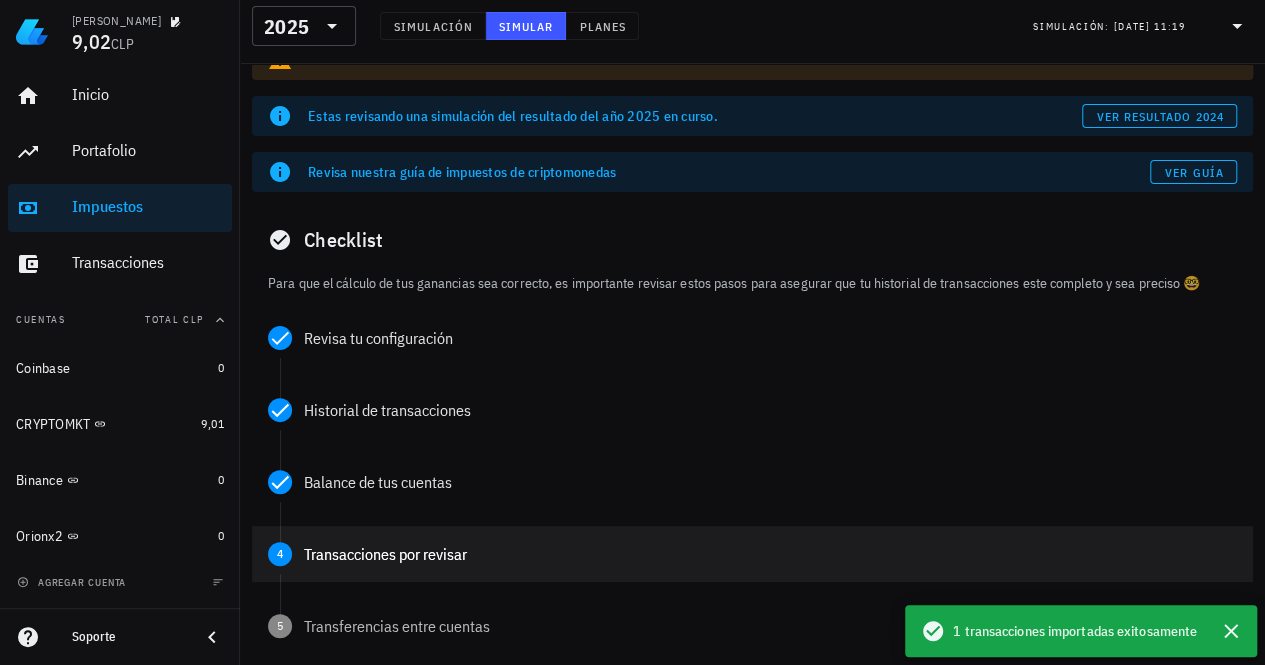 scroll, scrollTop: 200, scrollLeft: 0, axis: vertical 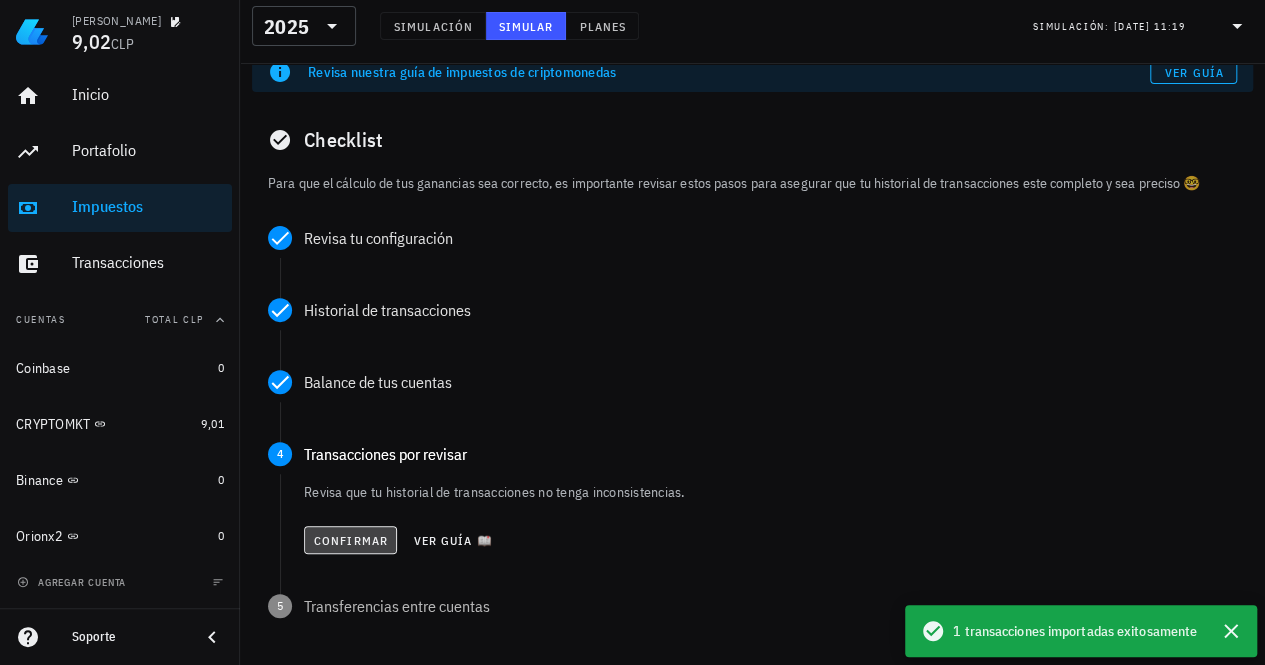 click on "Confirmar" at bounding box center (350, 540) 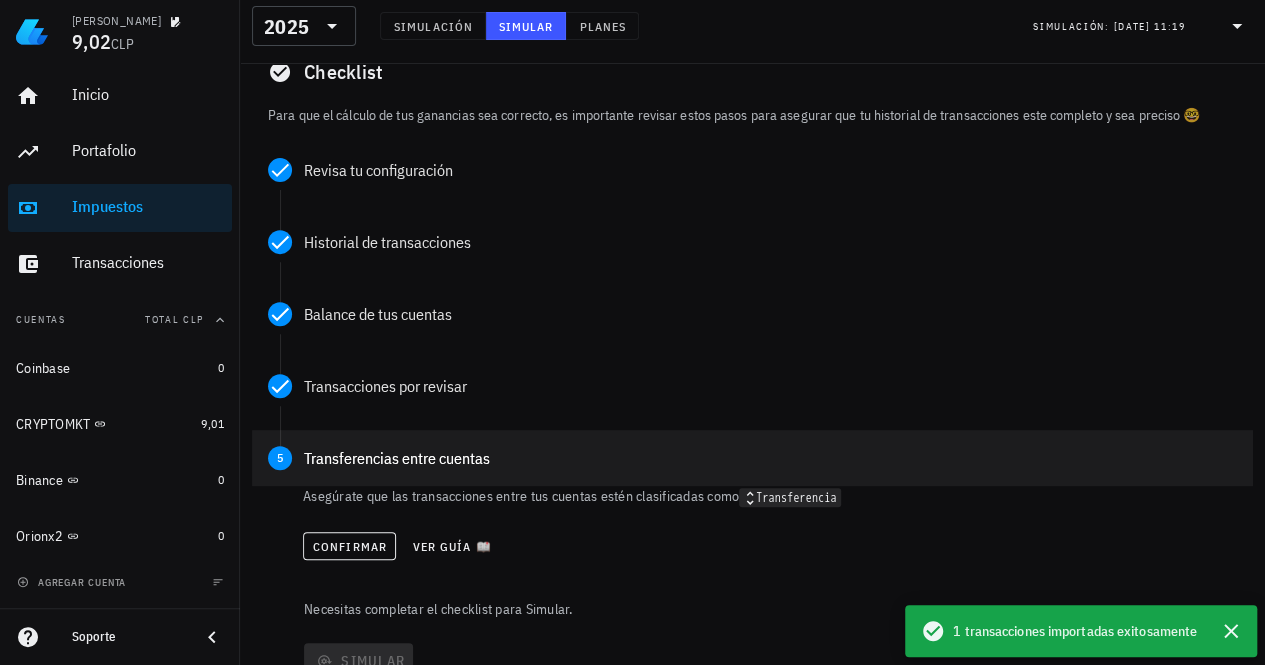 scroll, scrollTop: 380, scrollLeft: 0, axis: vertical 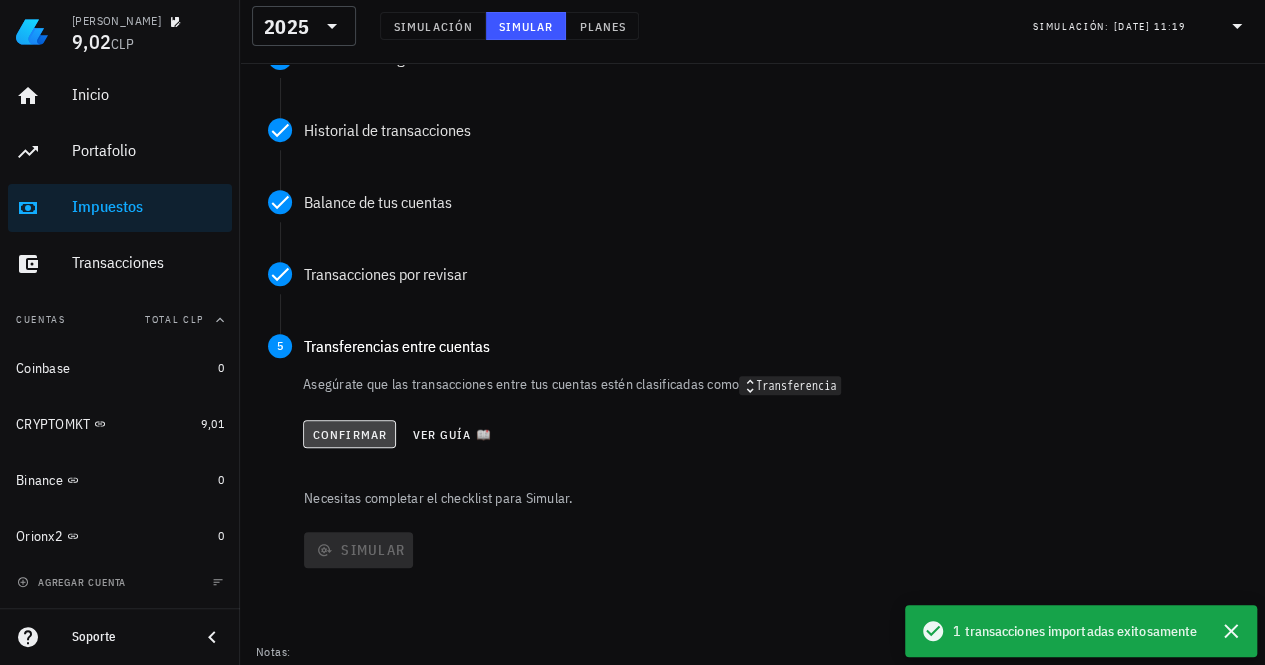 click on "Confirmar" at bounding box center [349, 434] 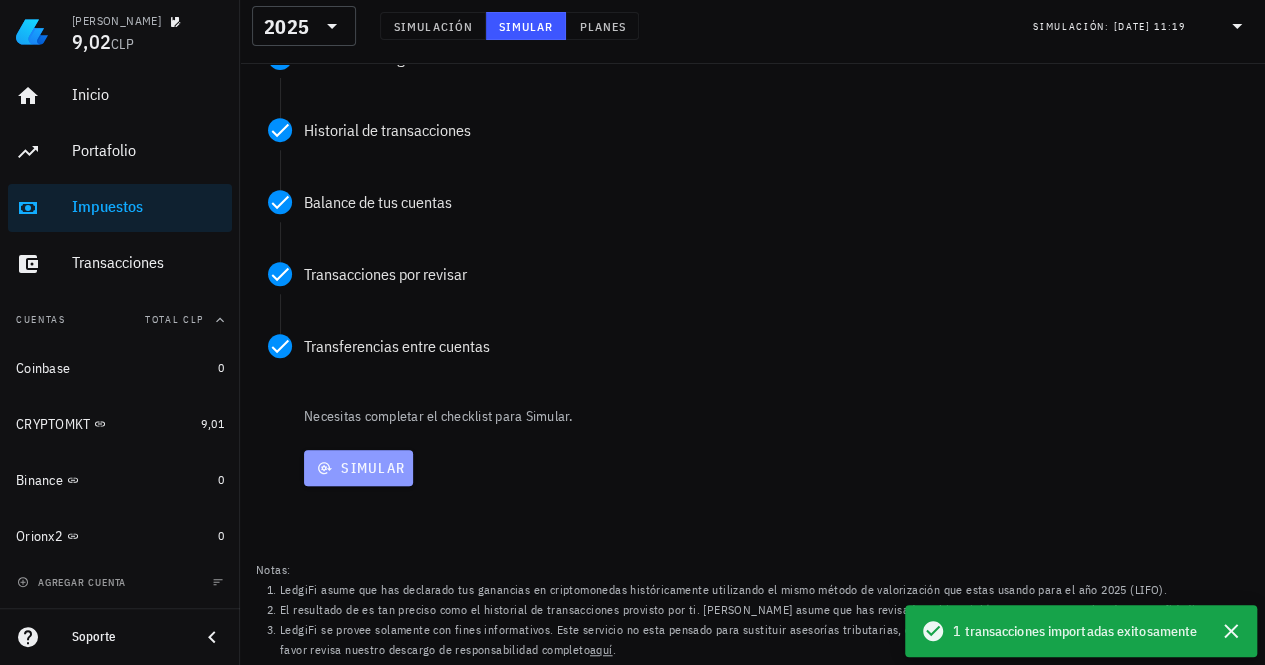 click on "Simular" at bounding box center (358, 468) 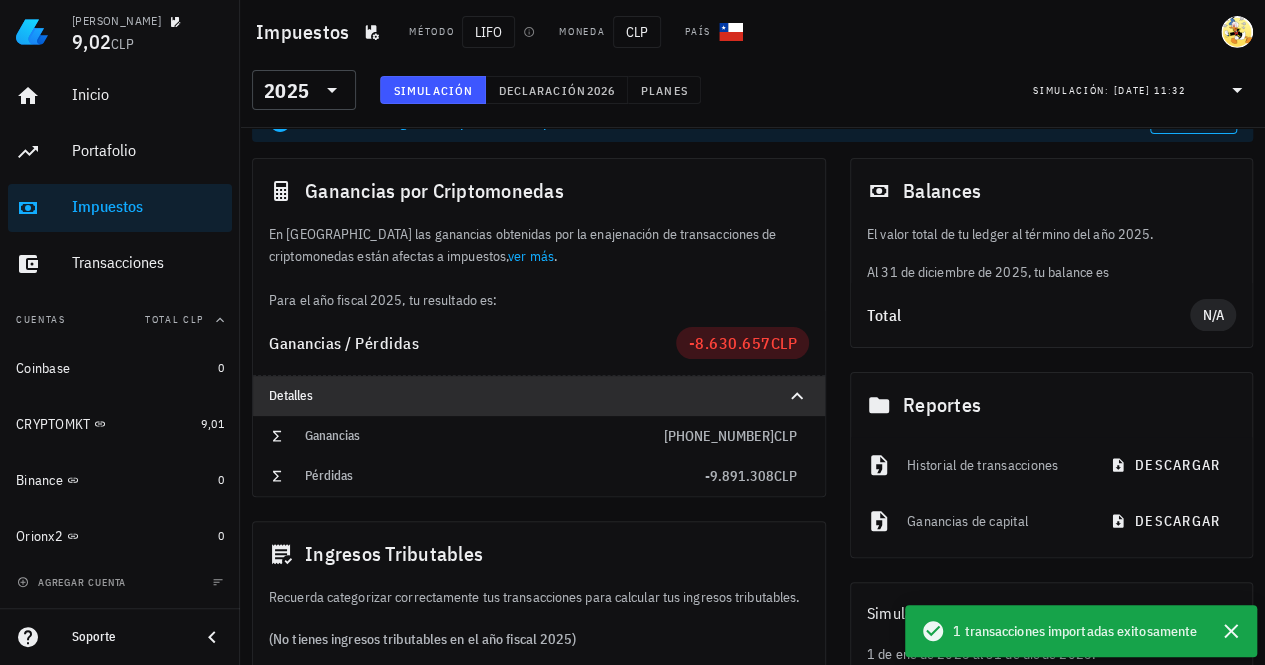 scroll, scrollTop: 0, scrollLeft: 0, axis: both 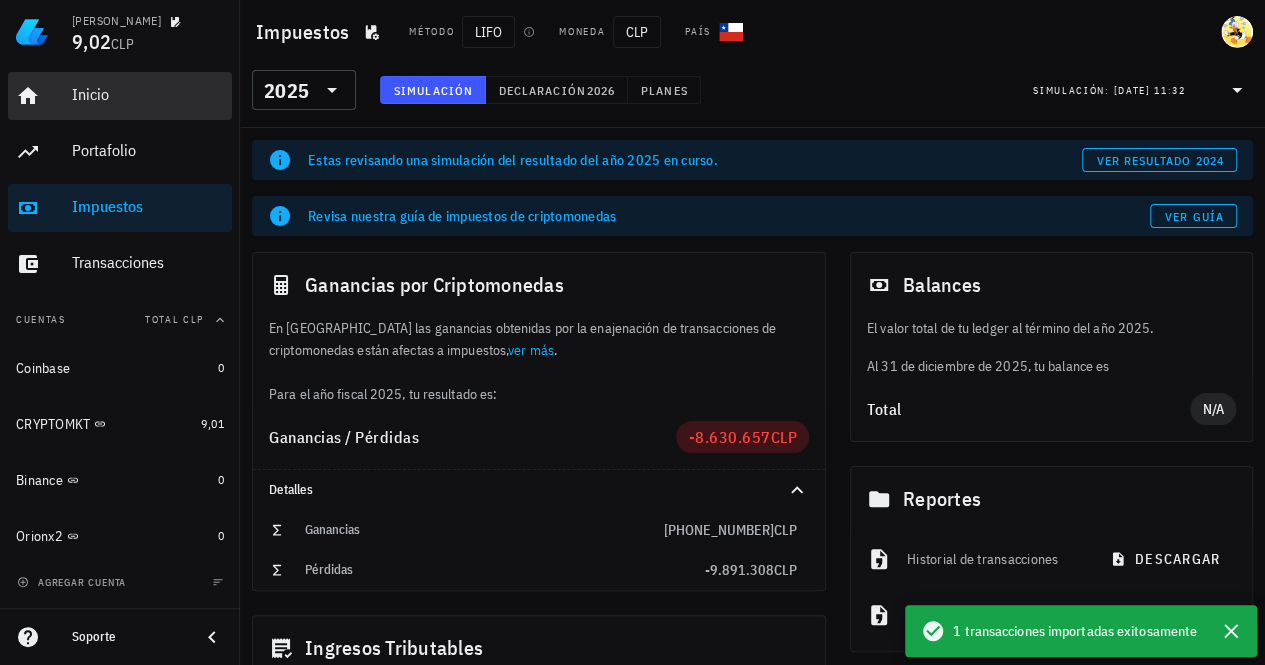 click on "Inicio" at bounding box center [148, 94] 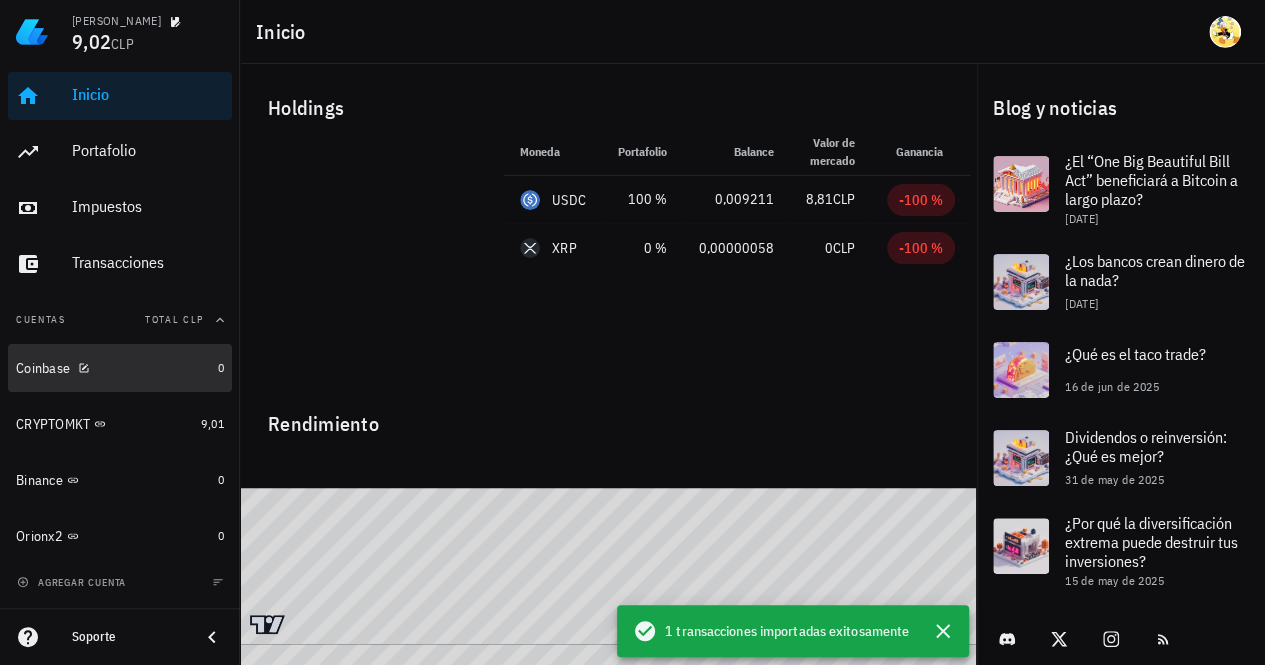 click on "Coinbase" at bounding box center [113, 368] 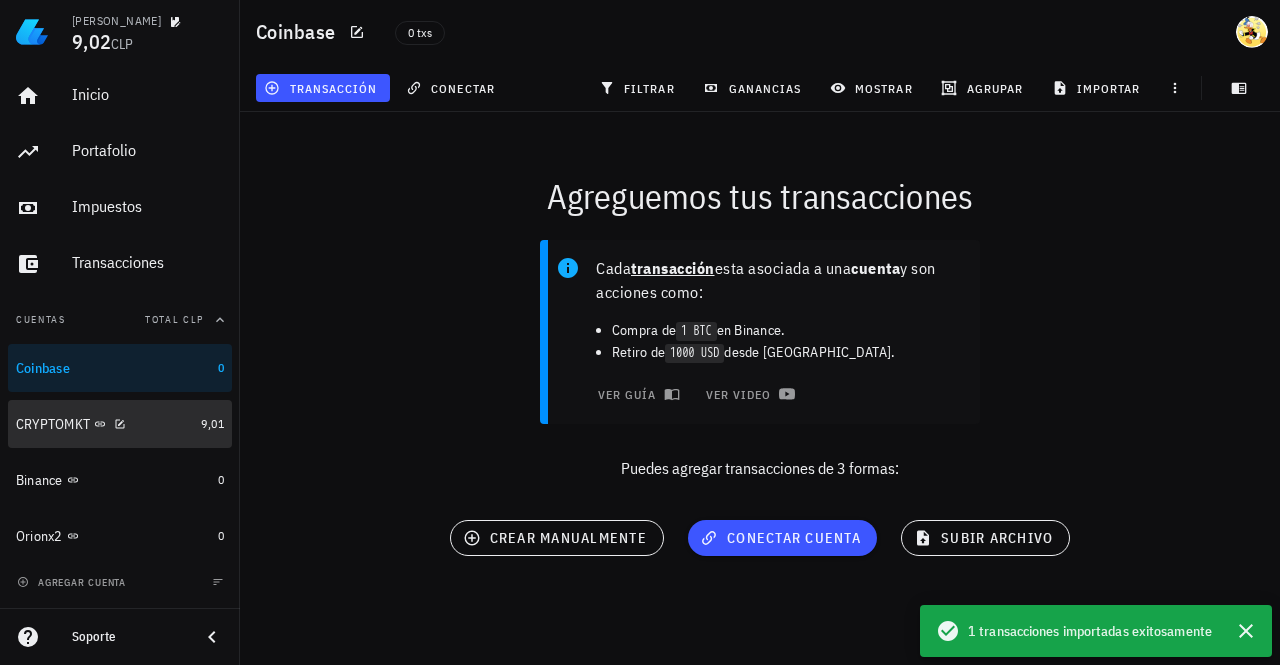 click on "CRYPTOMKT" at bounding box center (104, 424) 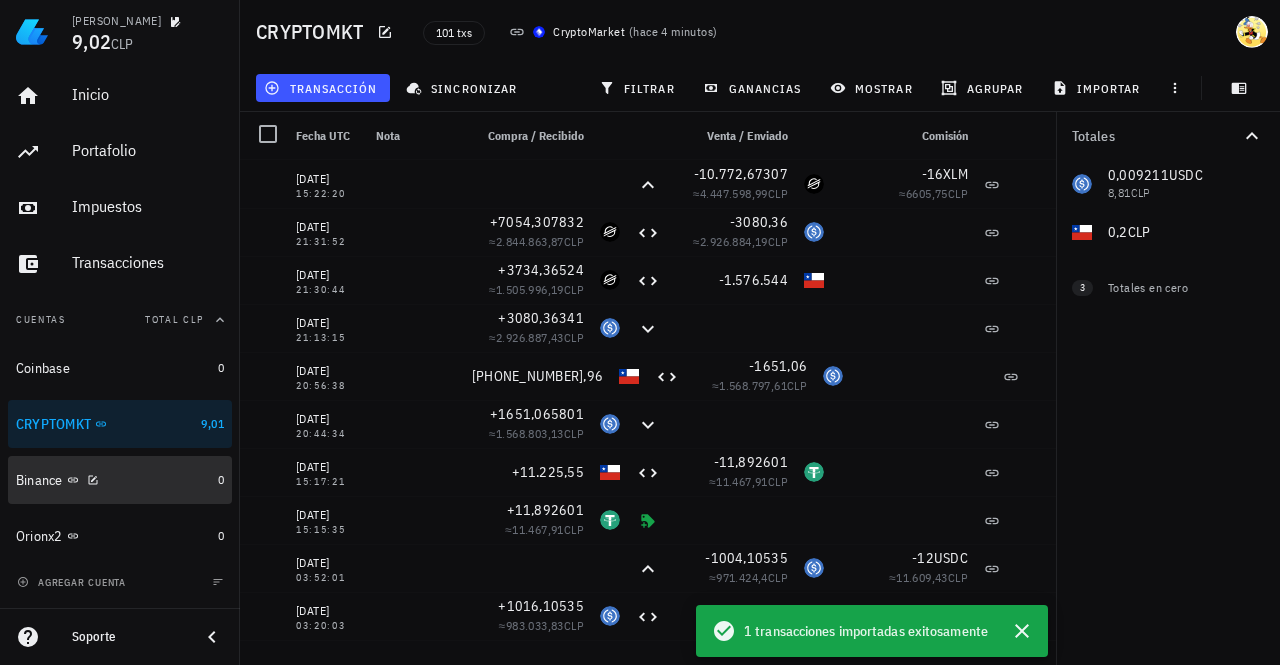 click on "Binance" at bounding box center [113, 480] 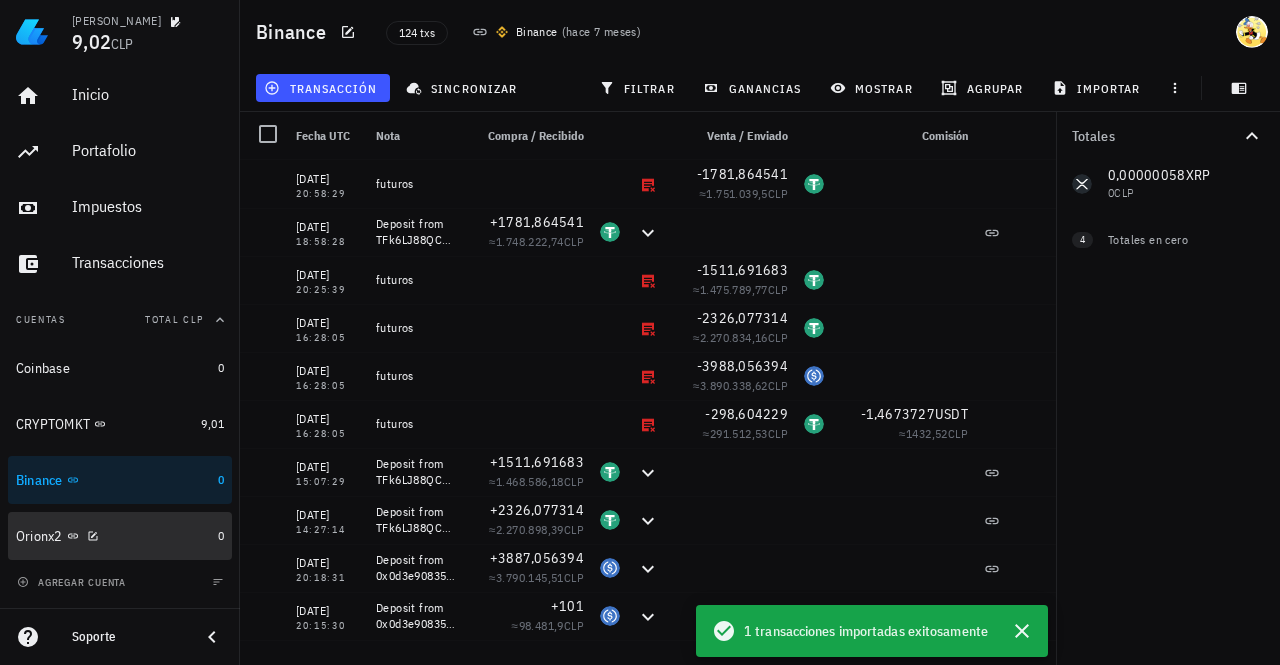 click on "Orionx2" at bounding box center [113, 536] 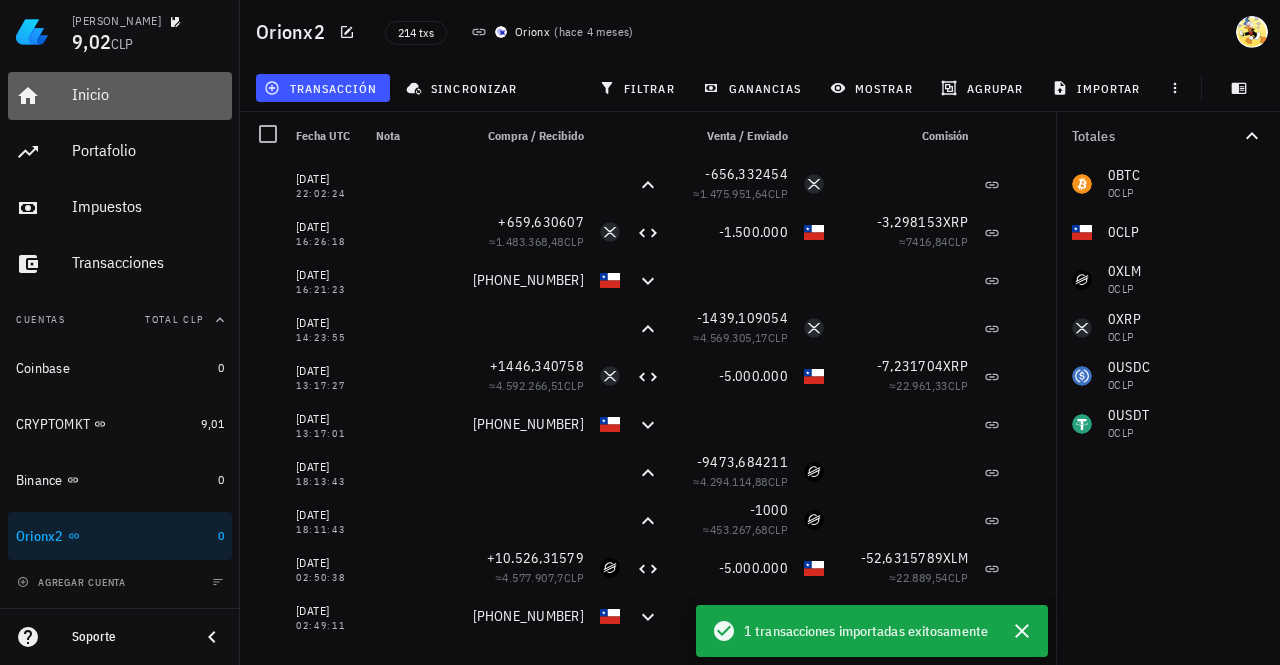 click on "Inicio" at bounding box center [148, 94] 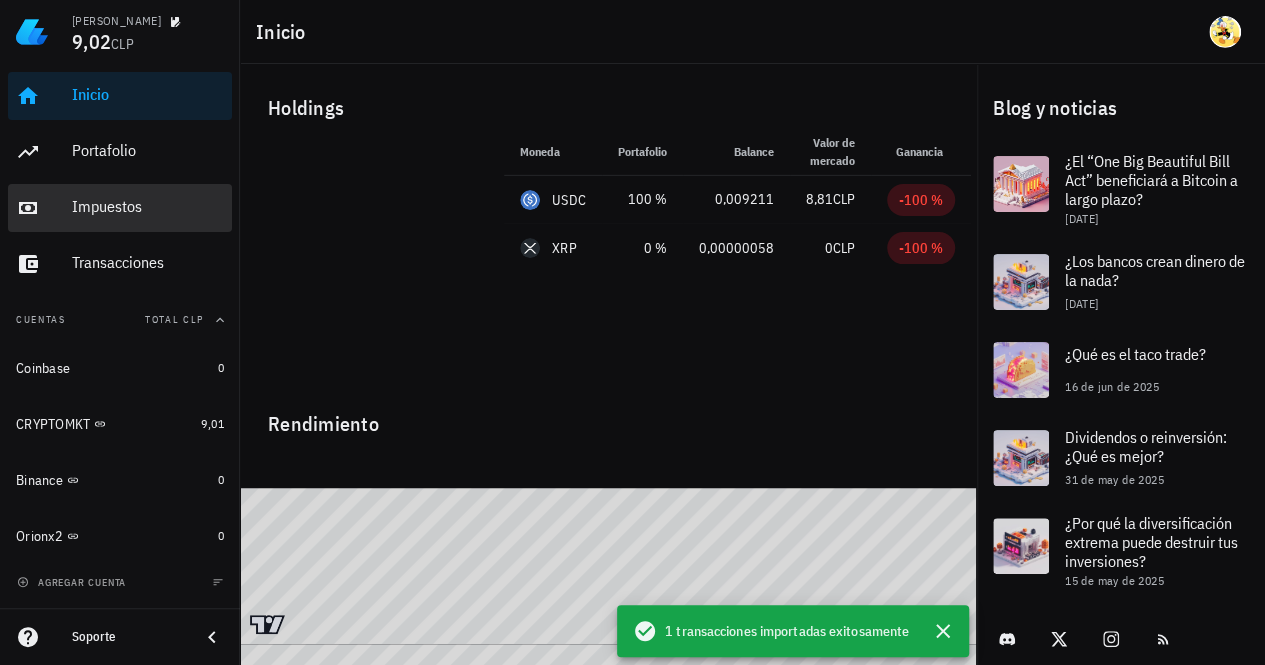 click on "Impuestos" at bounding box center [148, 207] 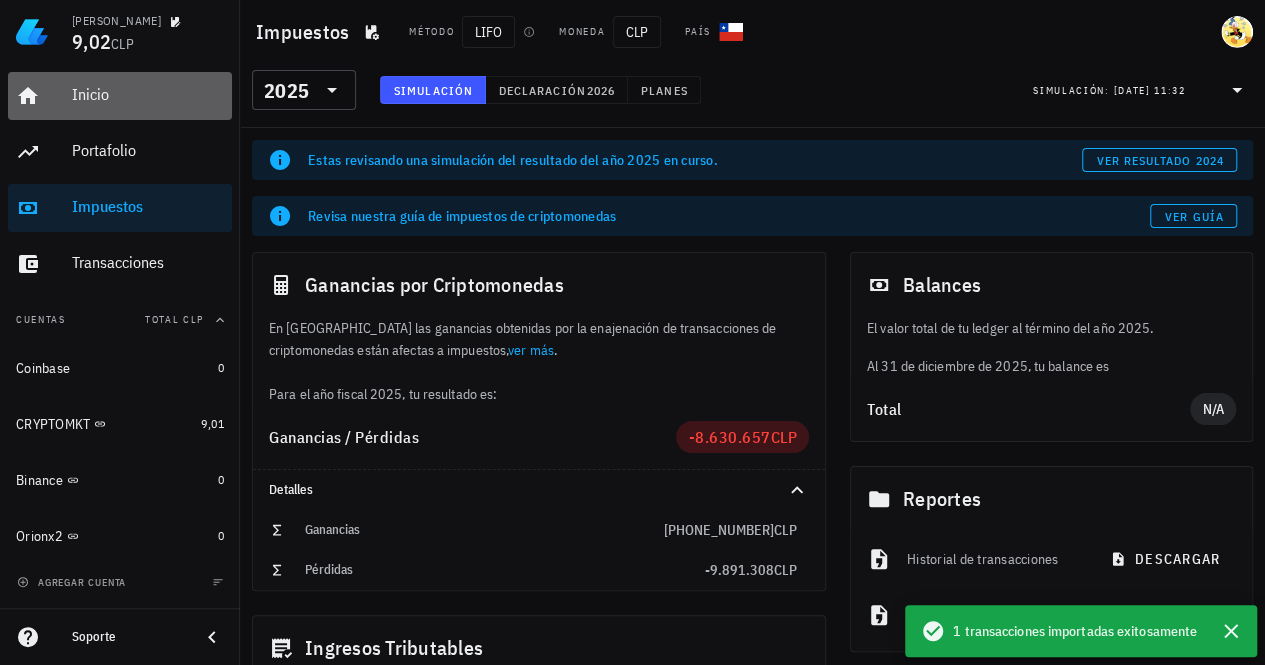 click on "Inicio" at bounding box center [148, 94] 